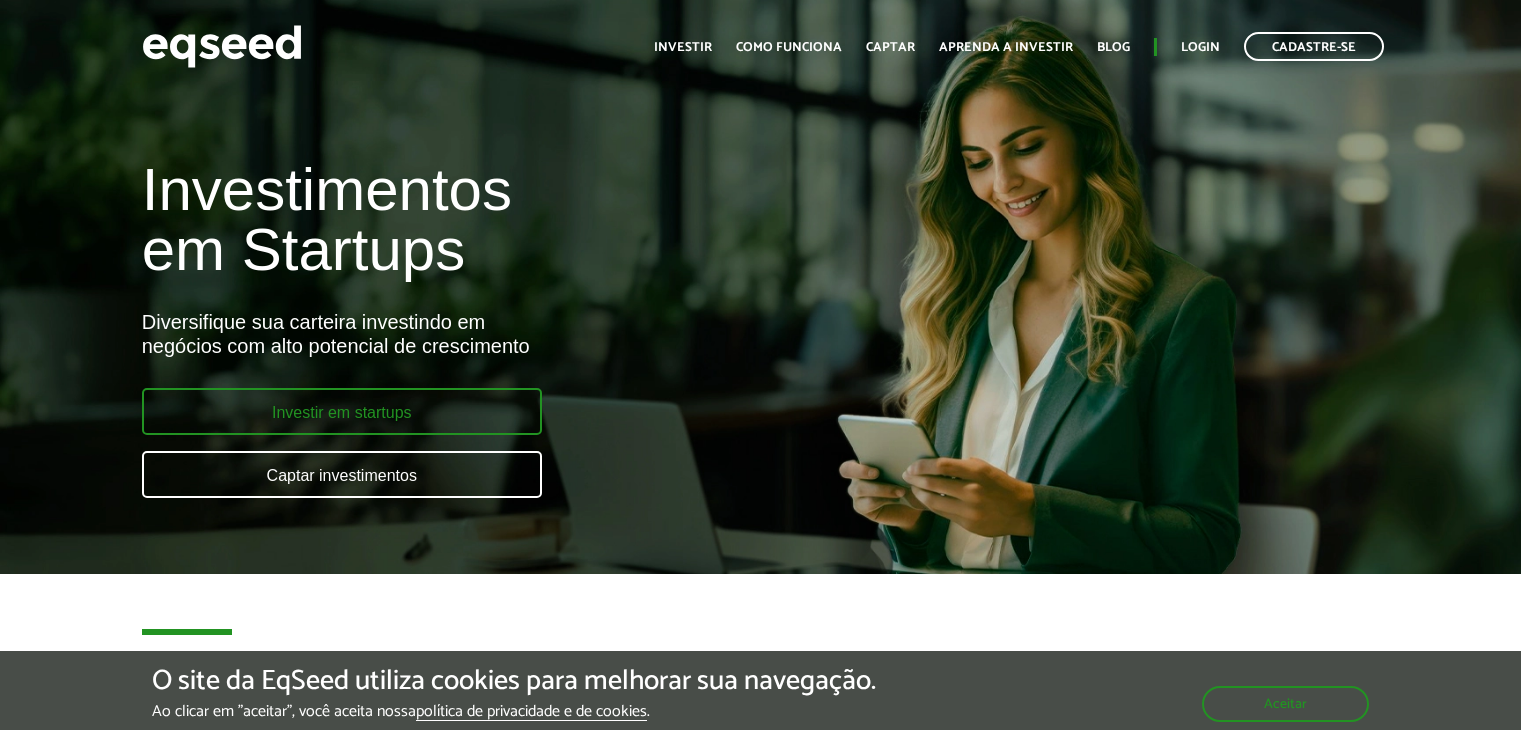 scroll, scrollTop: 0, scrollLeft: 0, axis: both 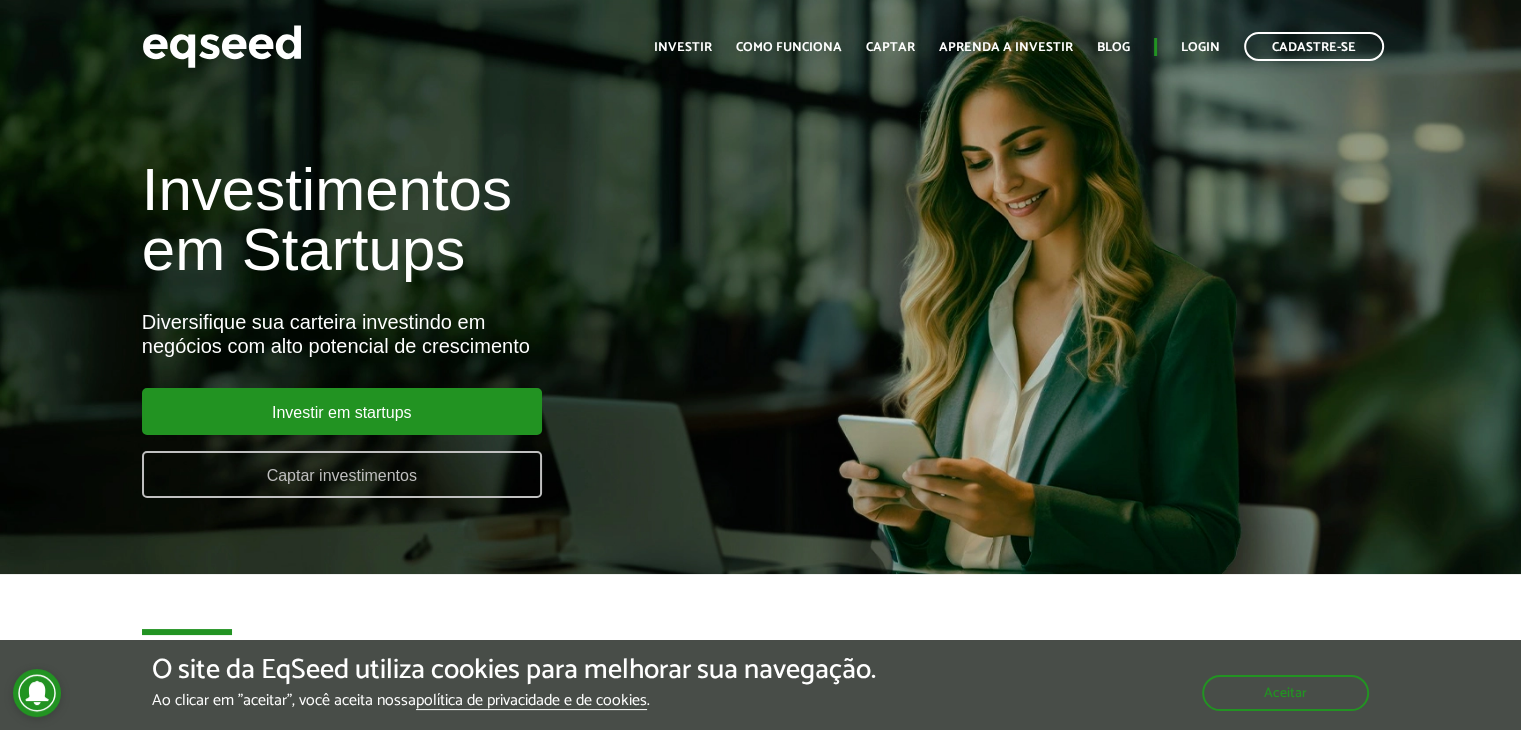 click on "Captar investimentos" at bounding box center (342, 474) 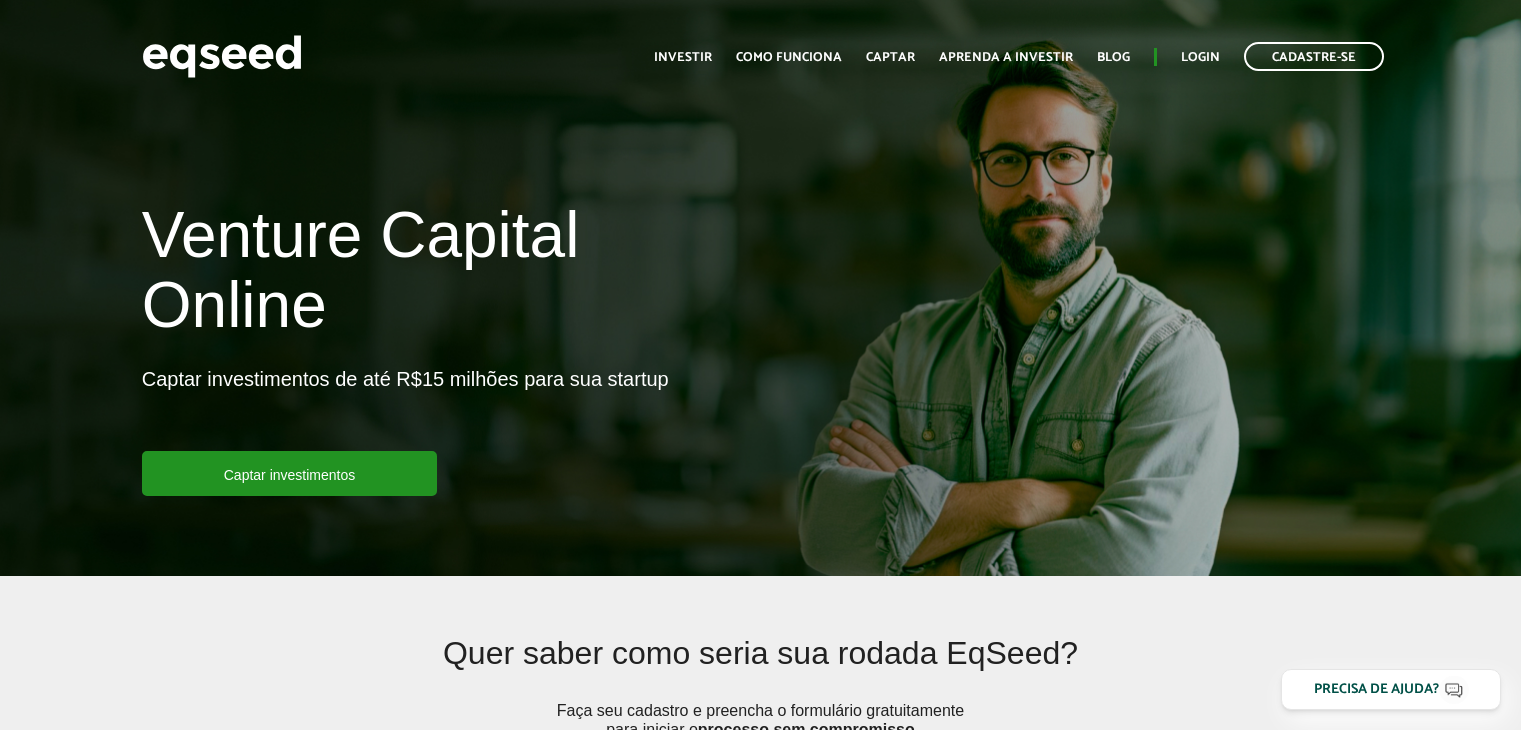 scroll, scrollTop: 0, scrollLeft: 0, axis: both 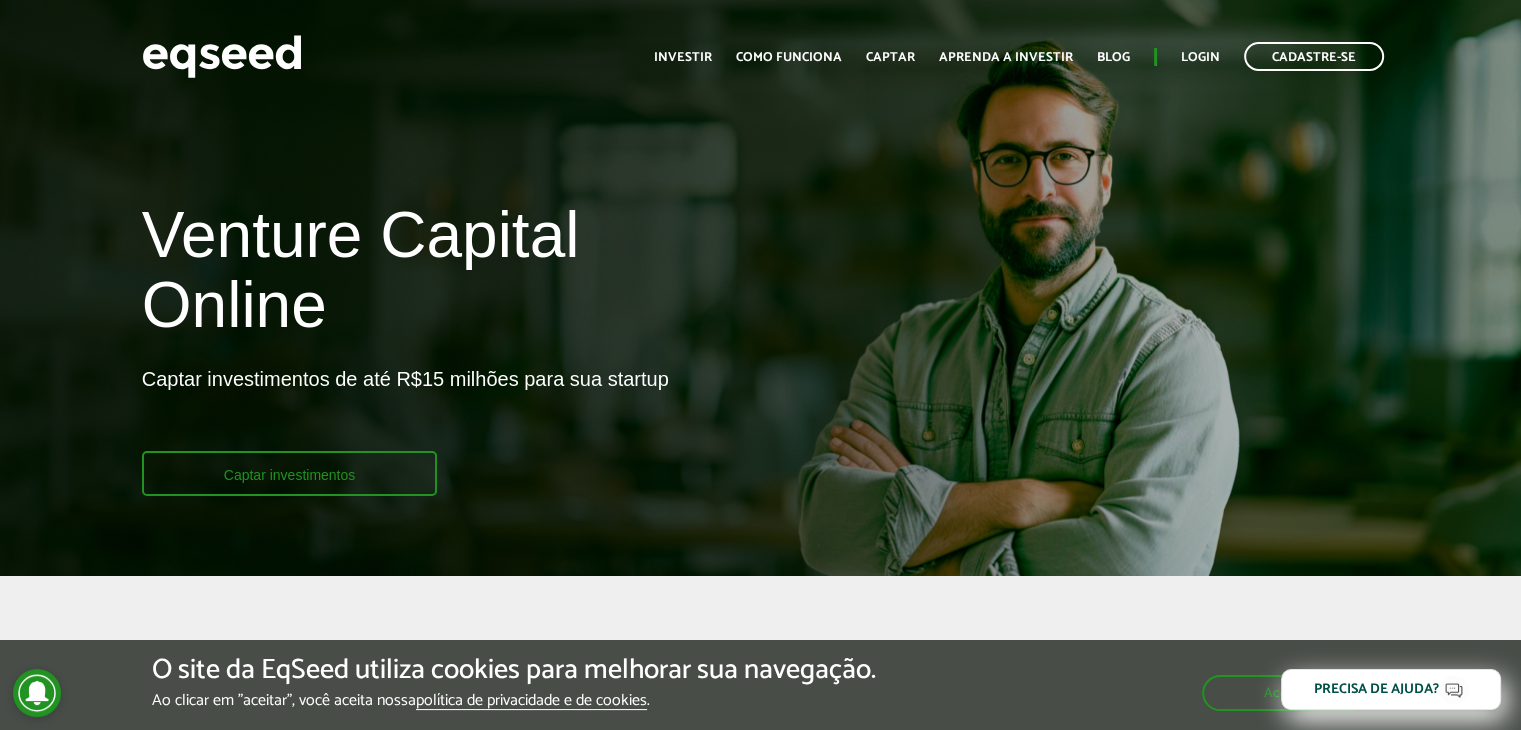 click on "Captar investimentos" at bounding box center (290, 473) 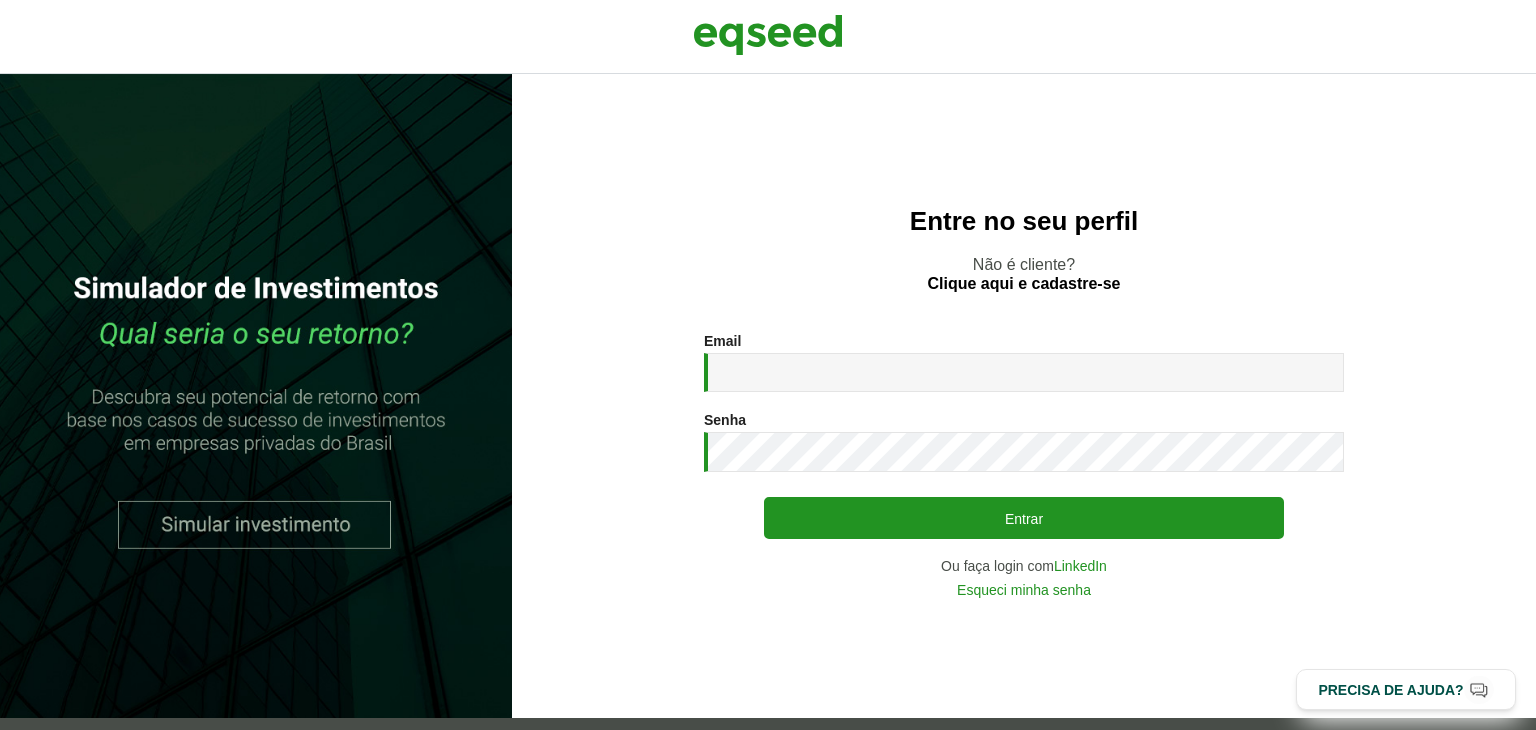scroll, scrollTop: 0, scrollLeft: 0, axis: both 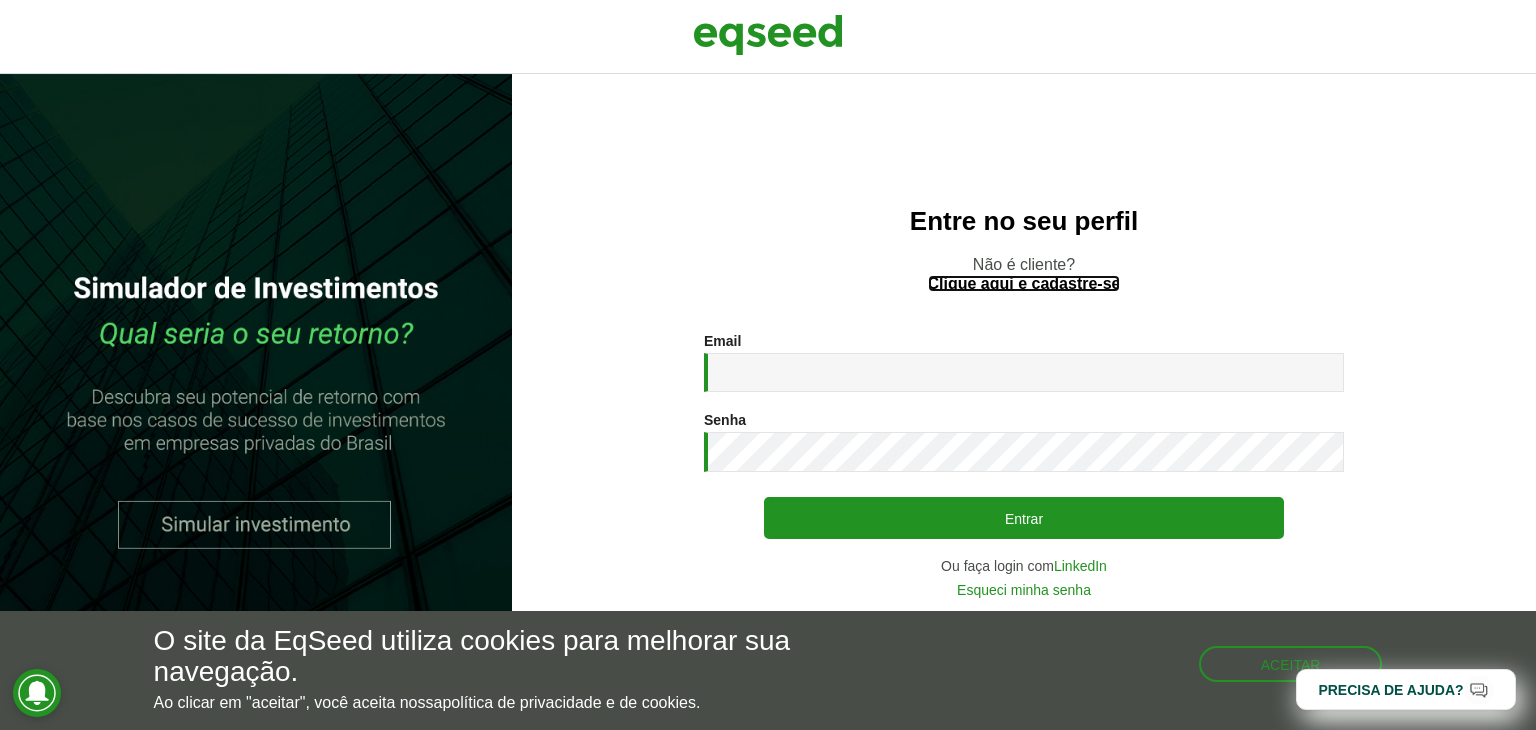 click on "Clique aqui e cadastre-se" at bounding box center (1024, 284) 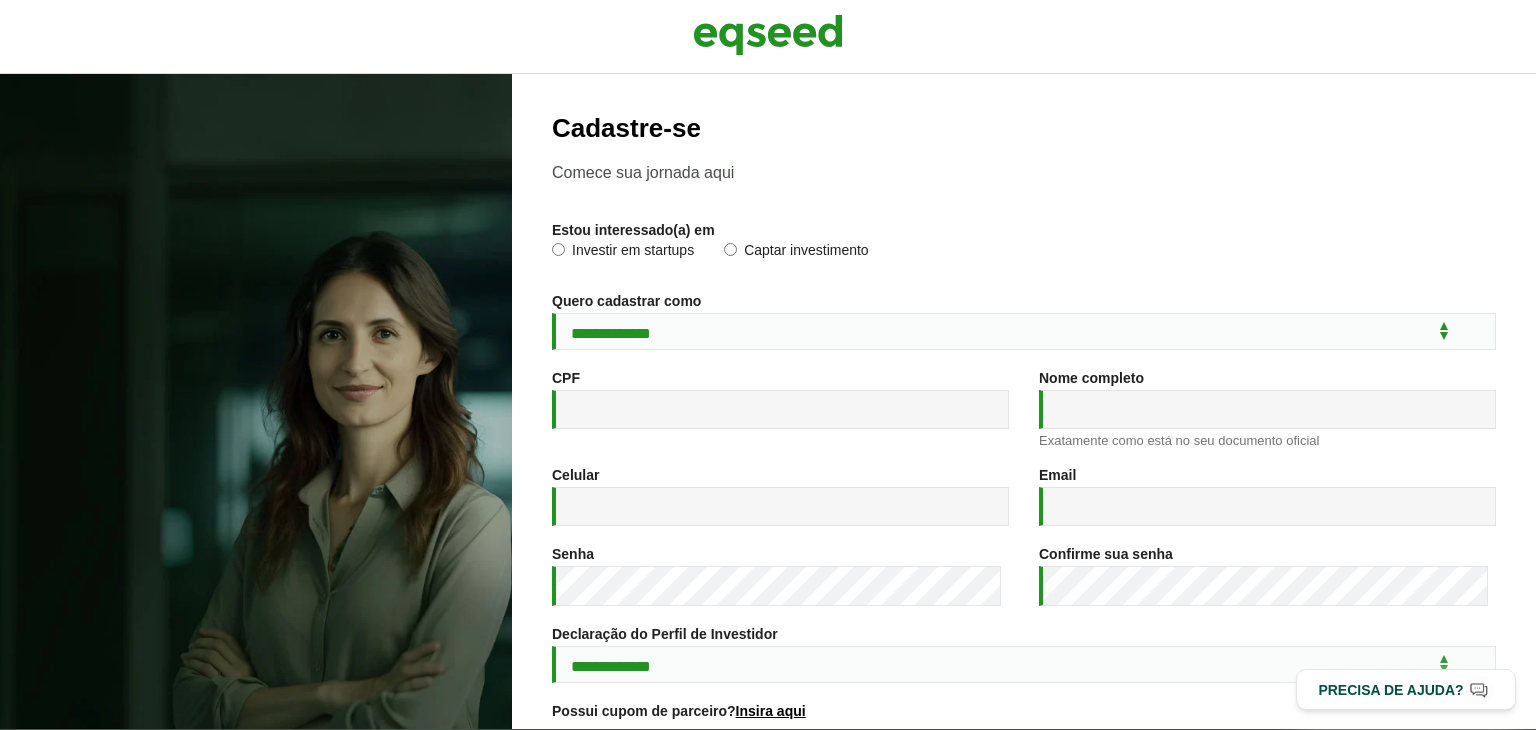 scroll, scrollTop: 0, scrollLeft: 0, axis: both 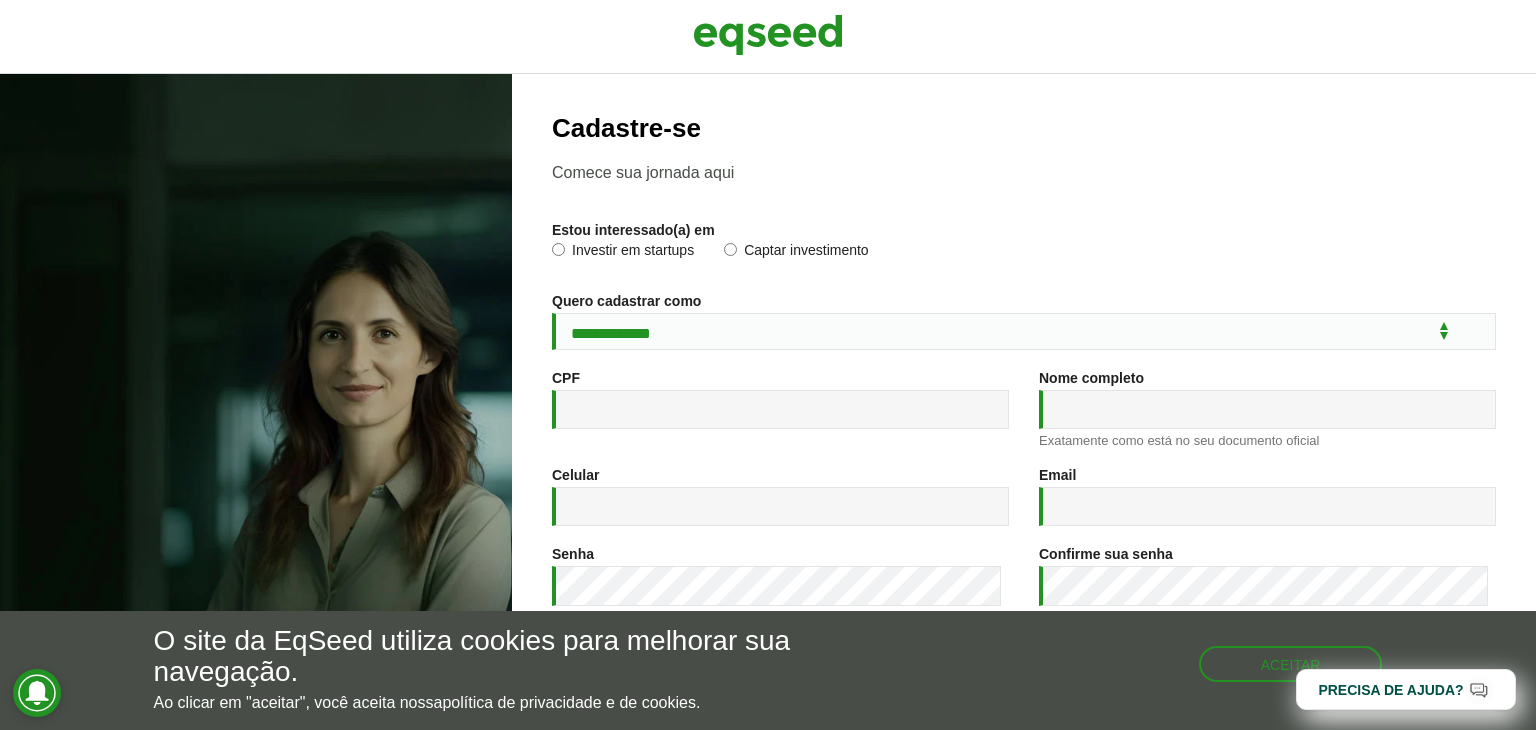 click on "Captar investimento" at bounding box center [796, 253] 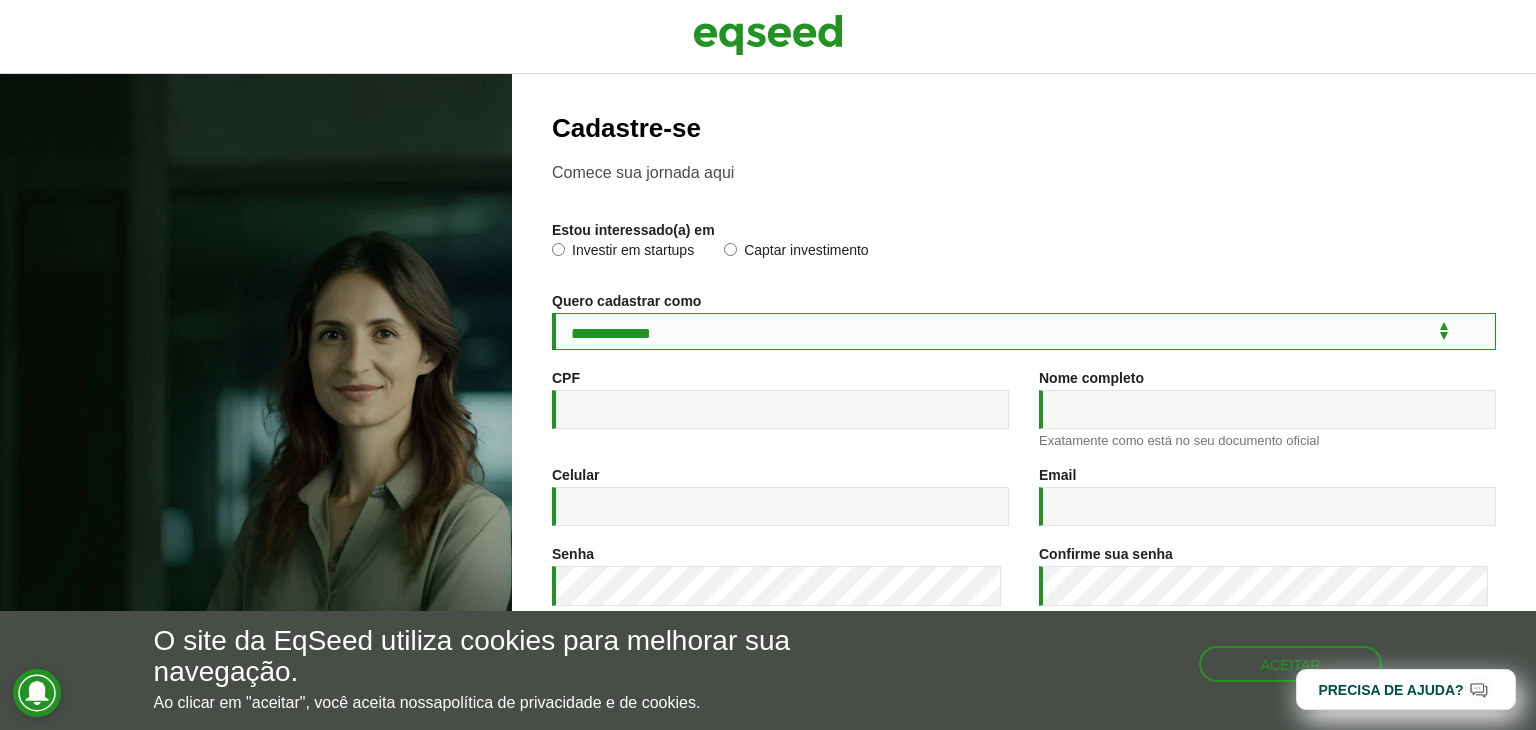 click on "**********" at bounding box center (1024, 331) 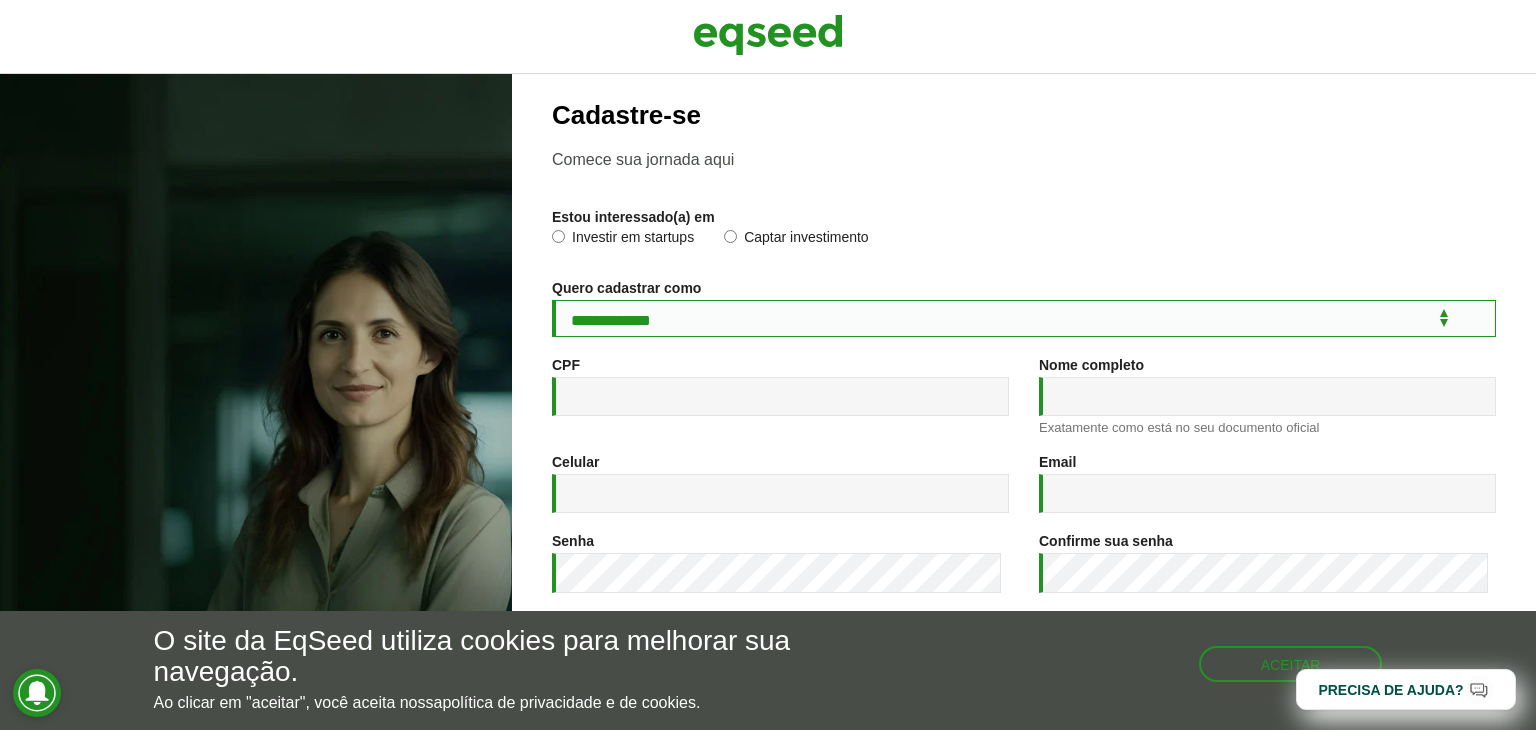 scroll, scrollTop: 0, scrollLeft: 0, axis: both 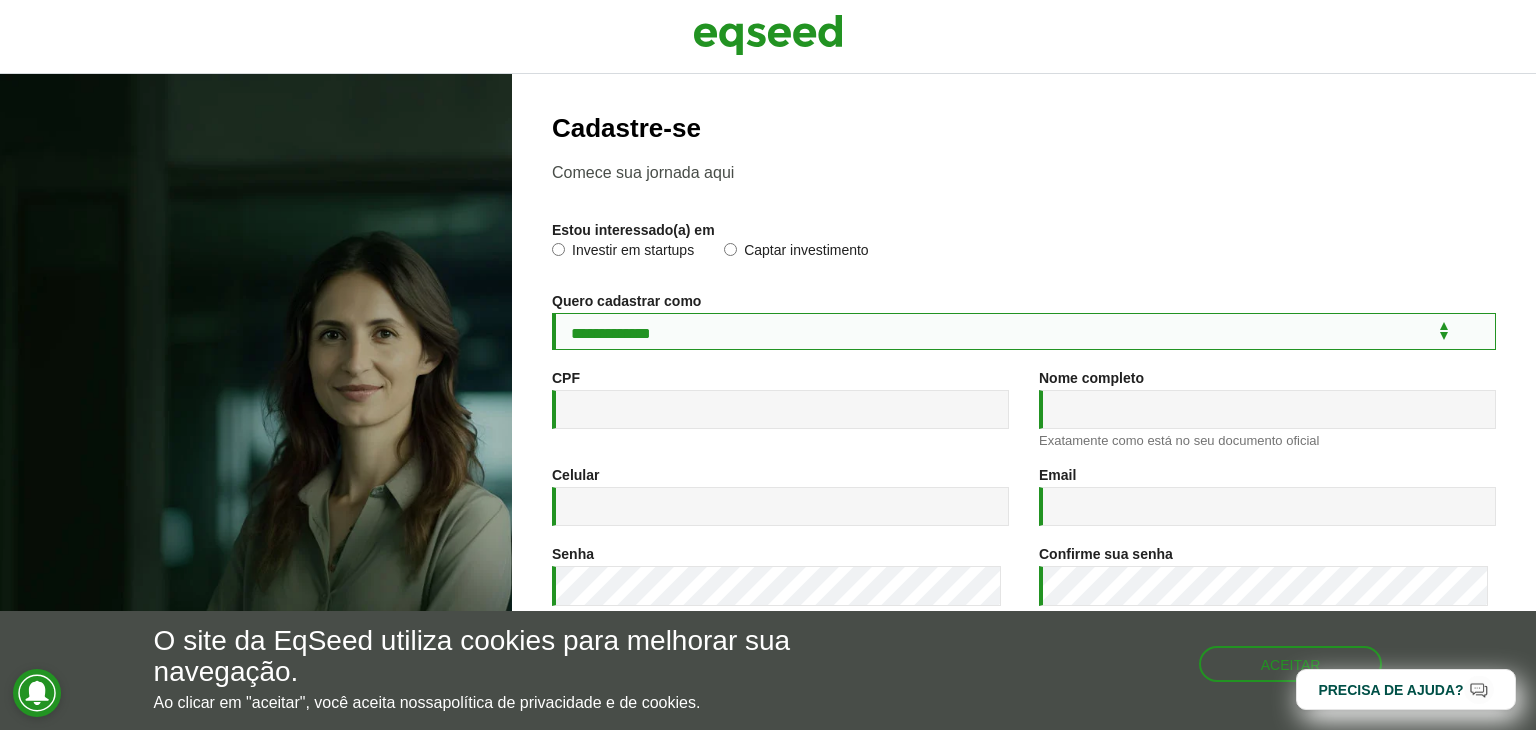 click on "**********" at bounding box center [1024, 331] 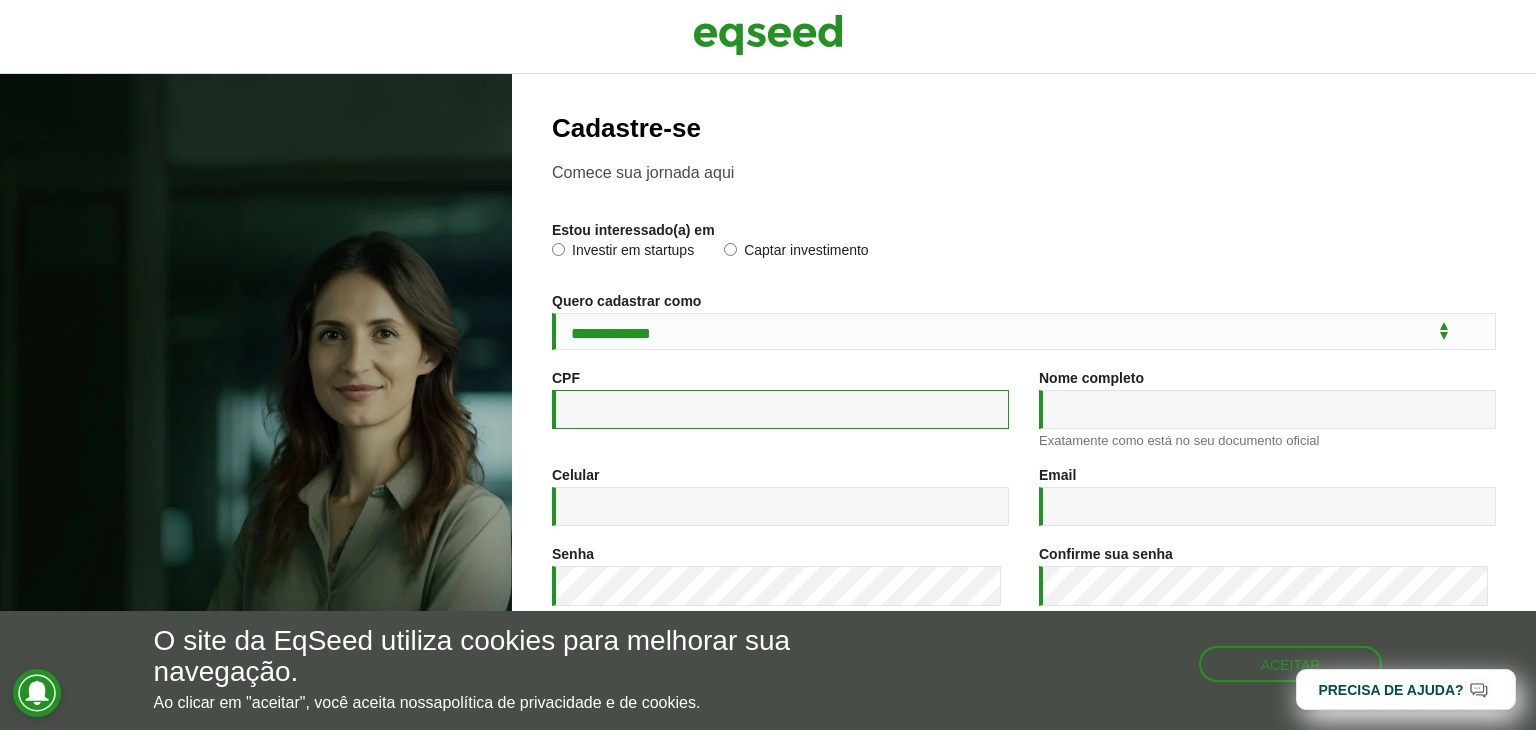 click on "CPF  *" at bounding box center (780, 409) 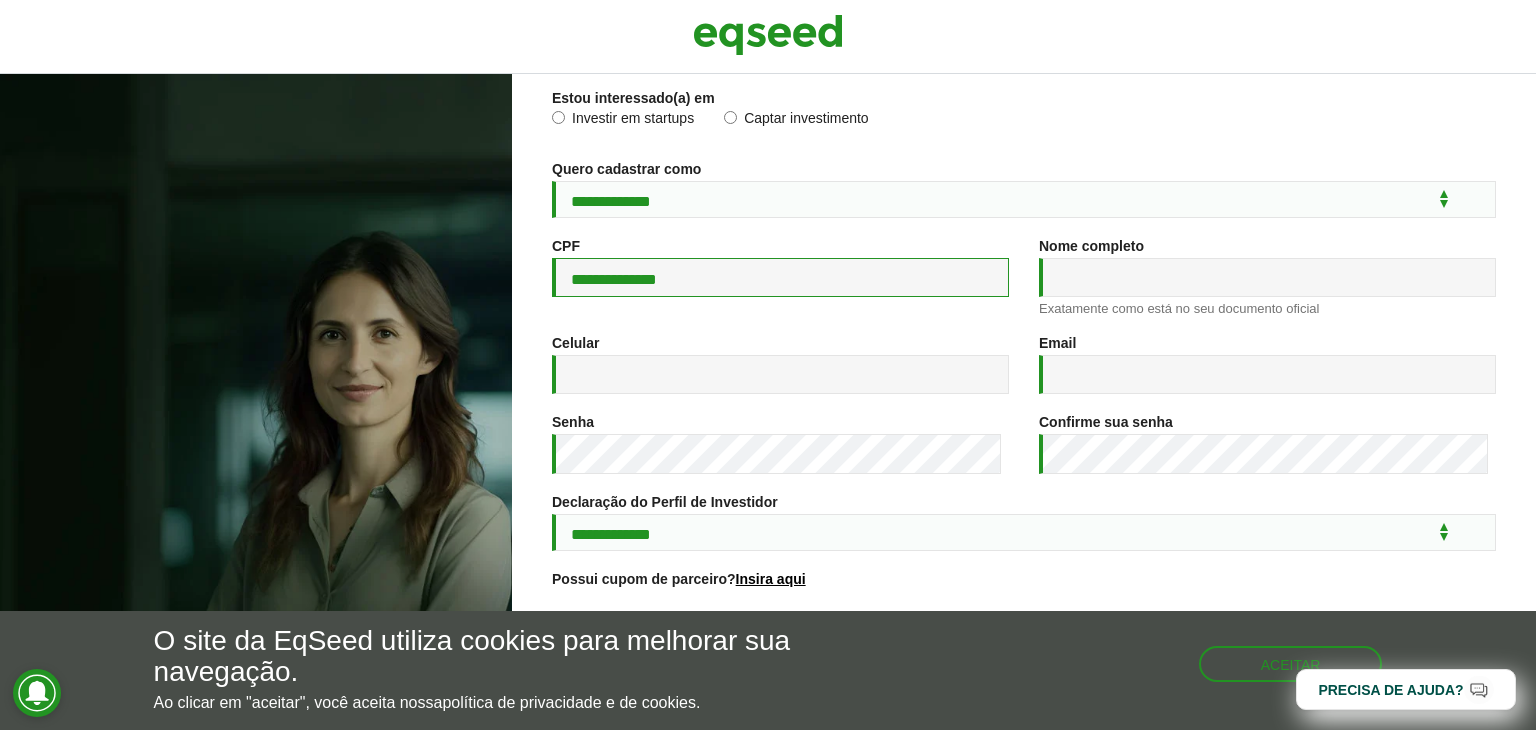 scroll, scrollTop: 164, scrollLeft: 0, axis: vertical 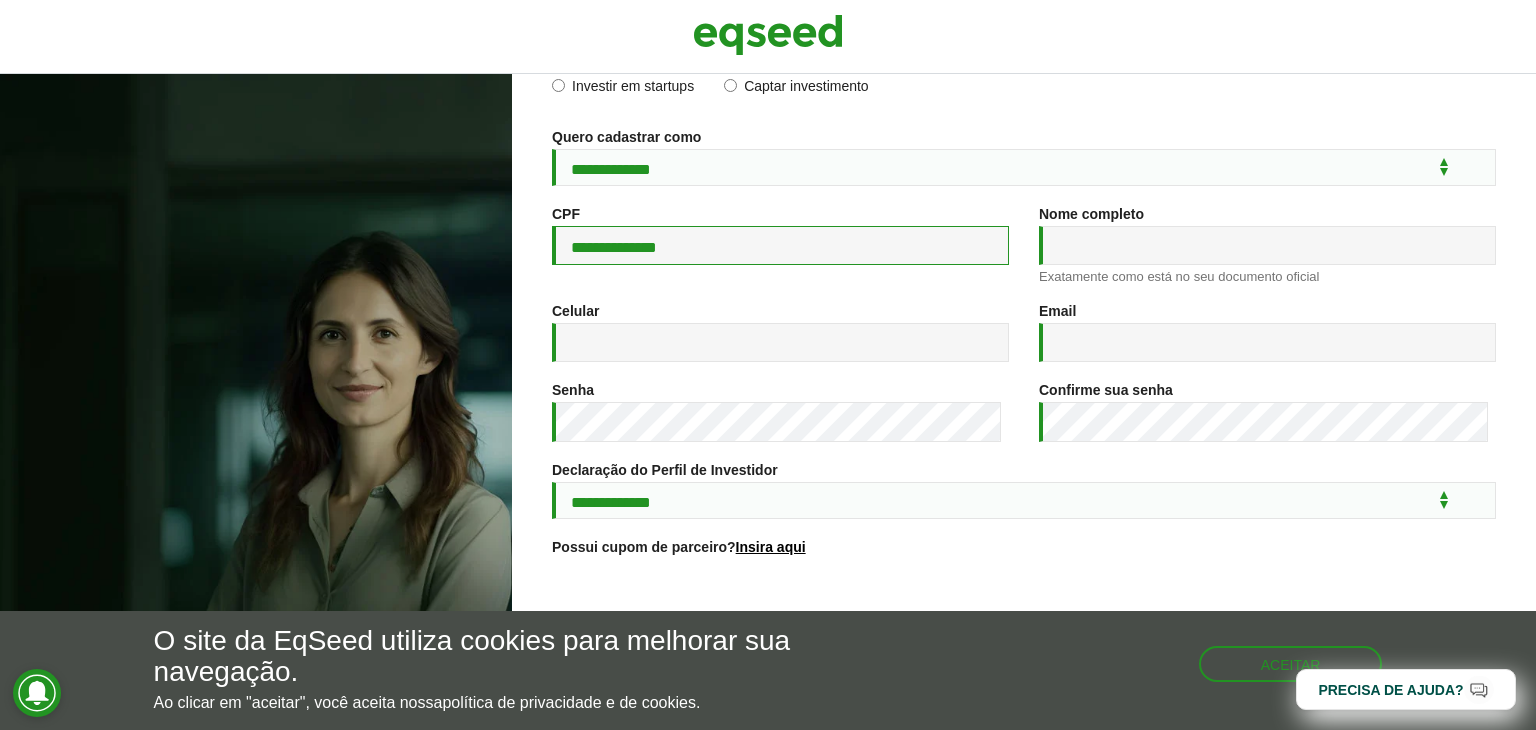 type on "**********" 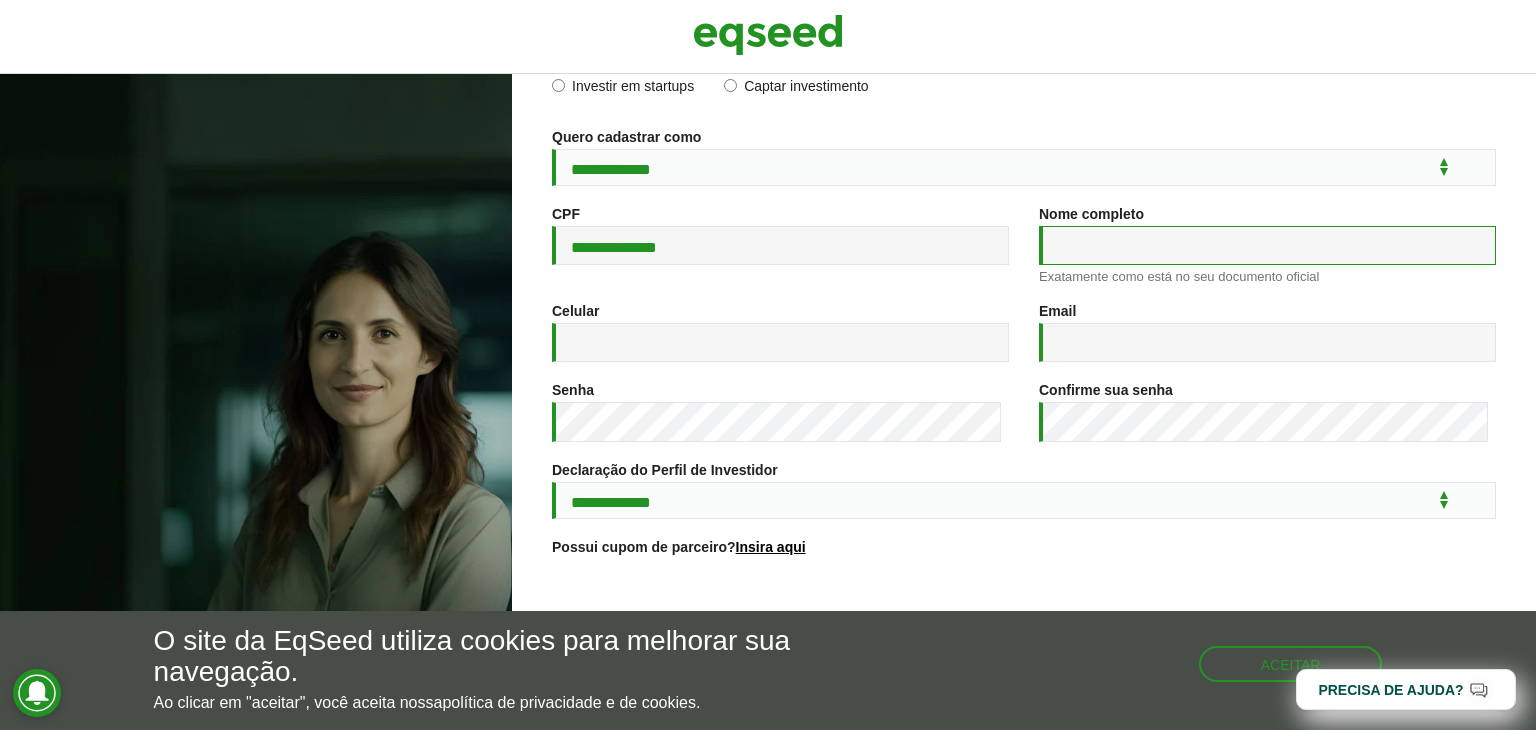 click on "Nome completo  *" at bounding box center [1267, 245] 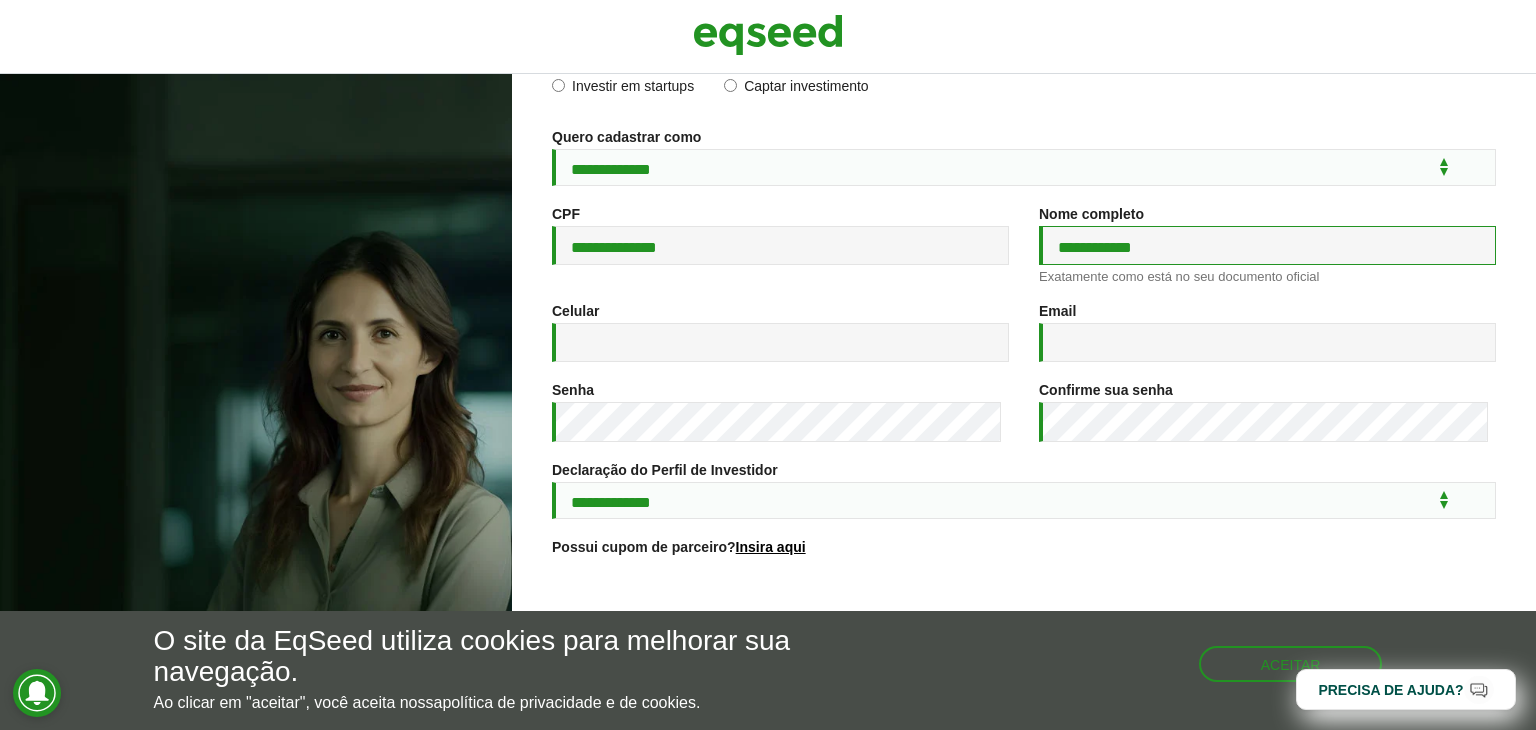 type on "**********" 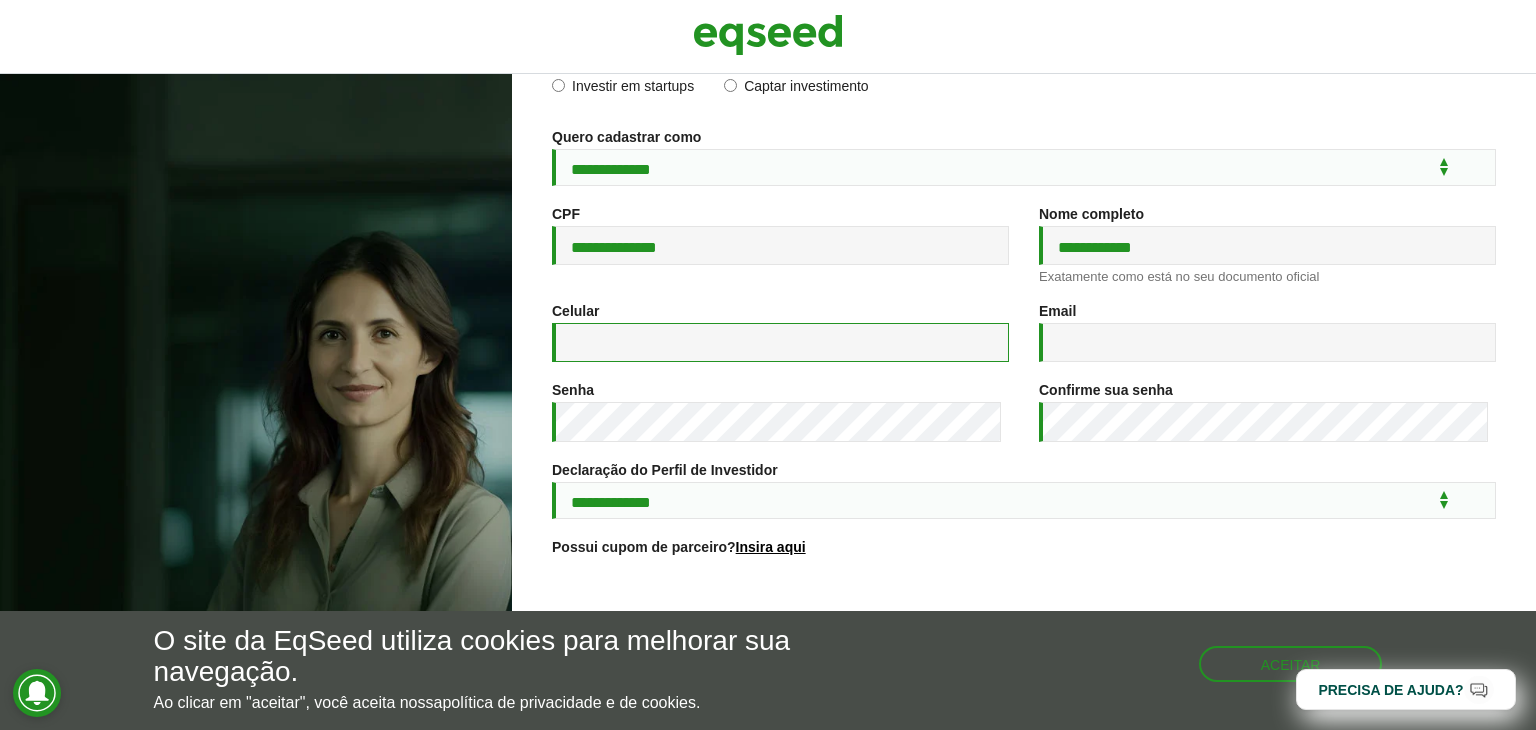 click on "Celular  *" at bounding box center (780, 342) 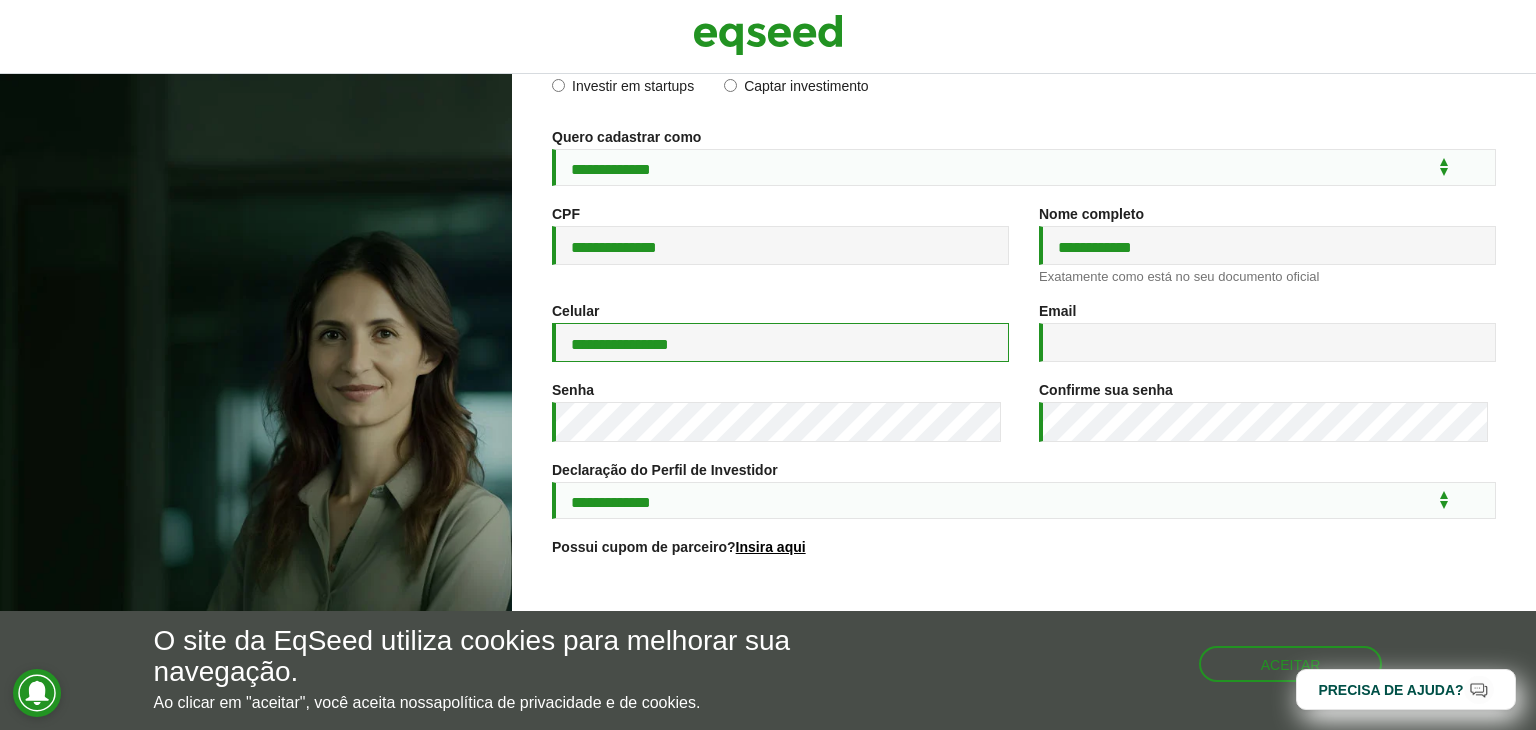 type on "**********" 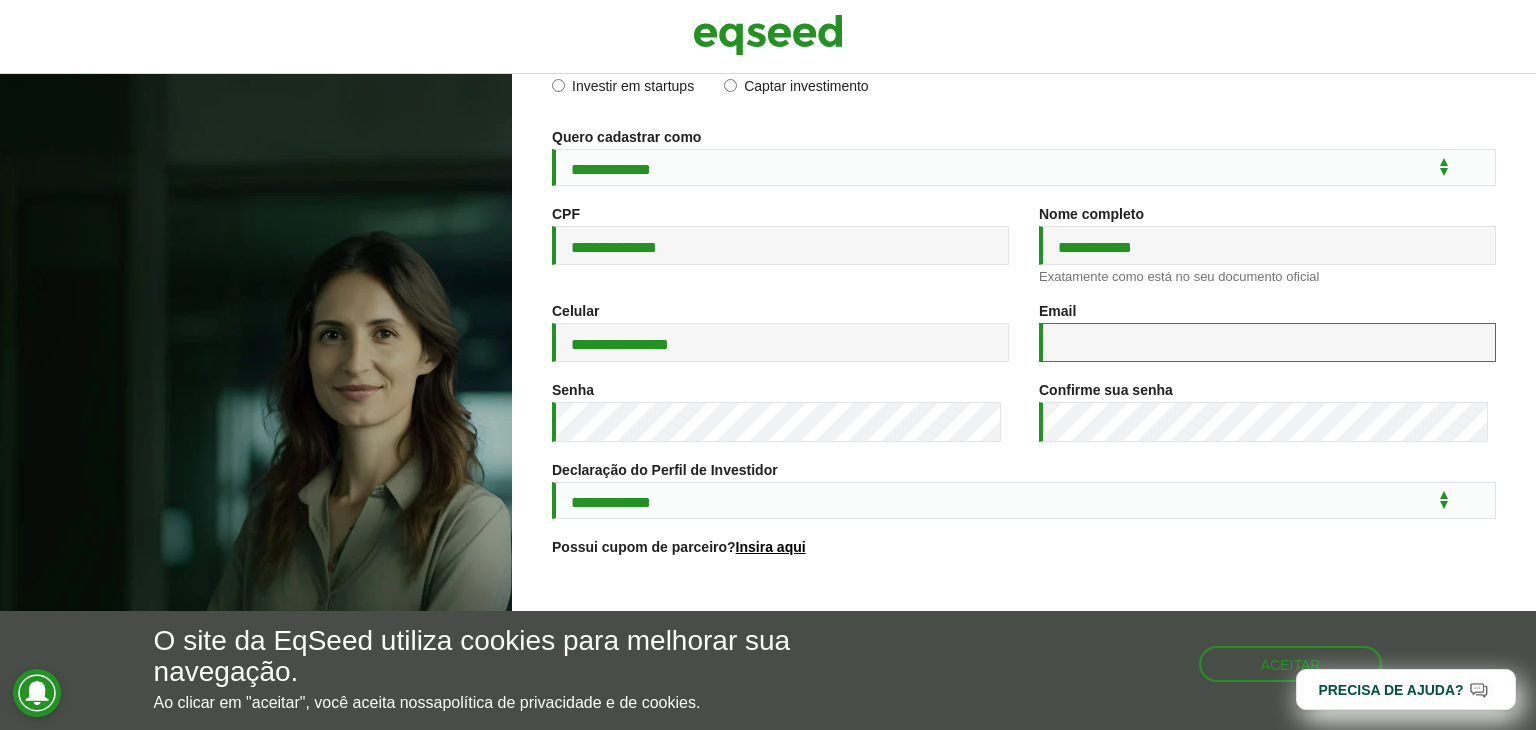 click on "Email  *" at bounding box center [1267, 342] 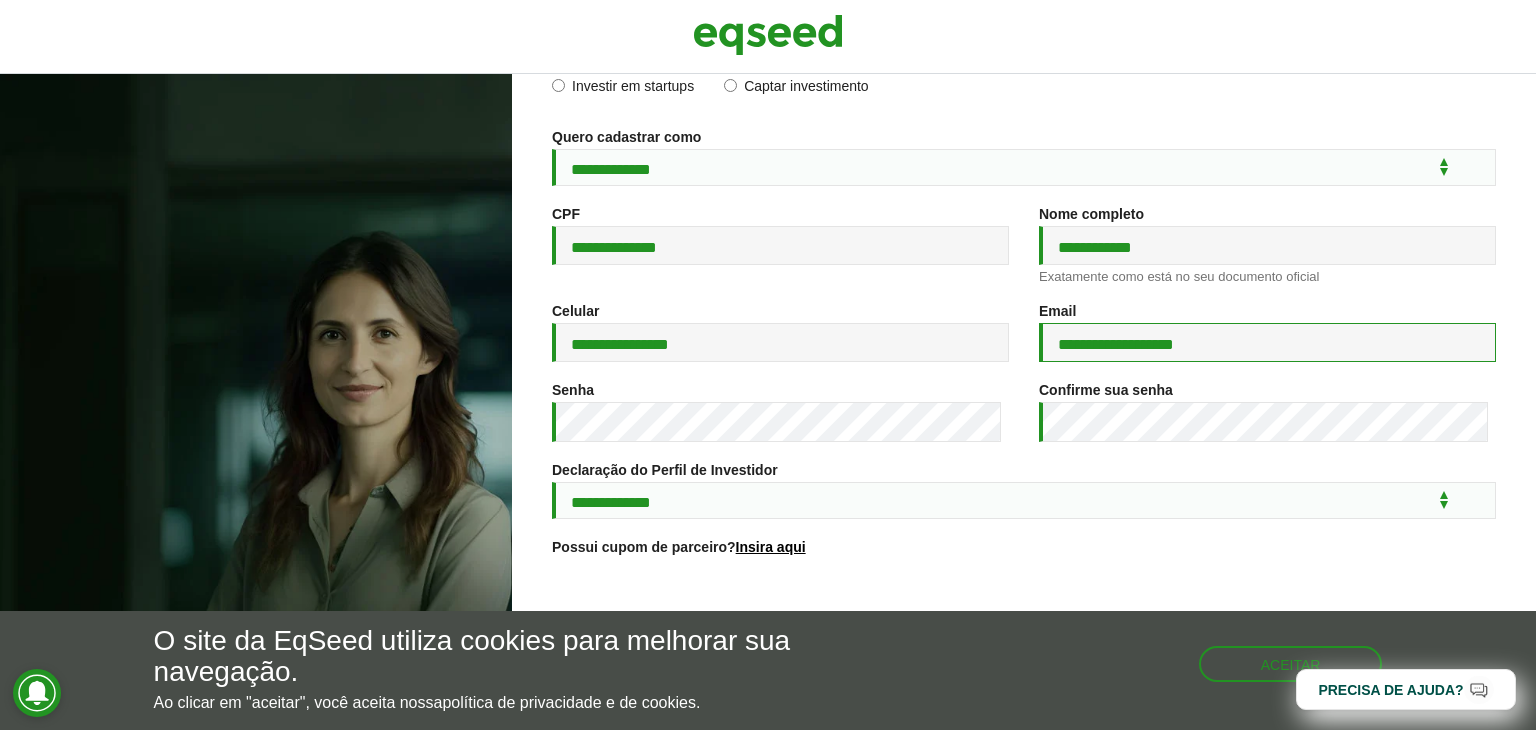 type on "**********" 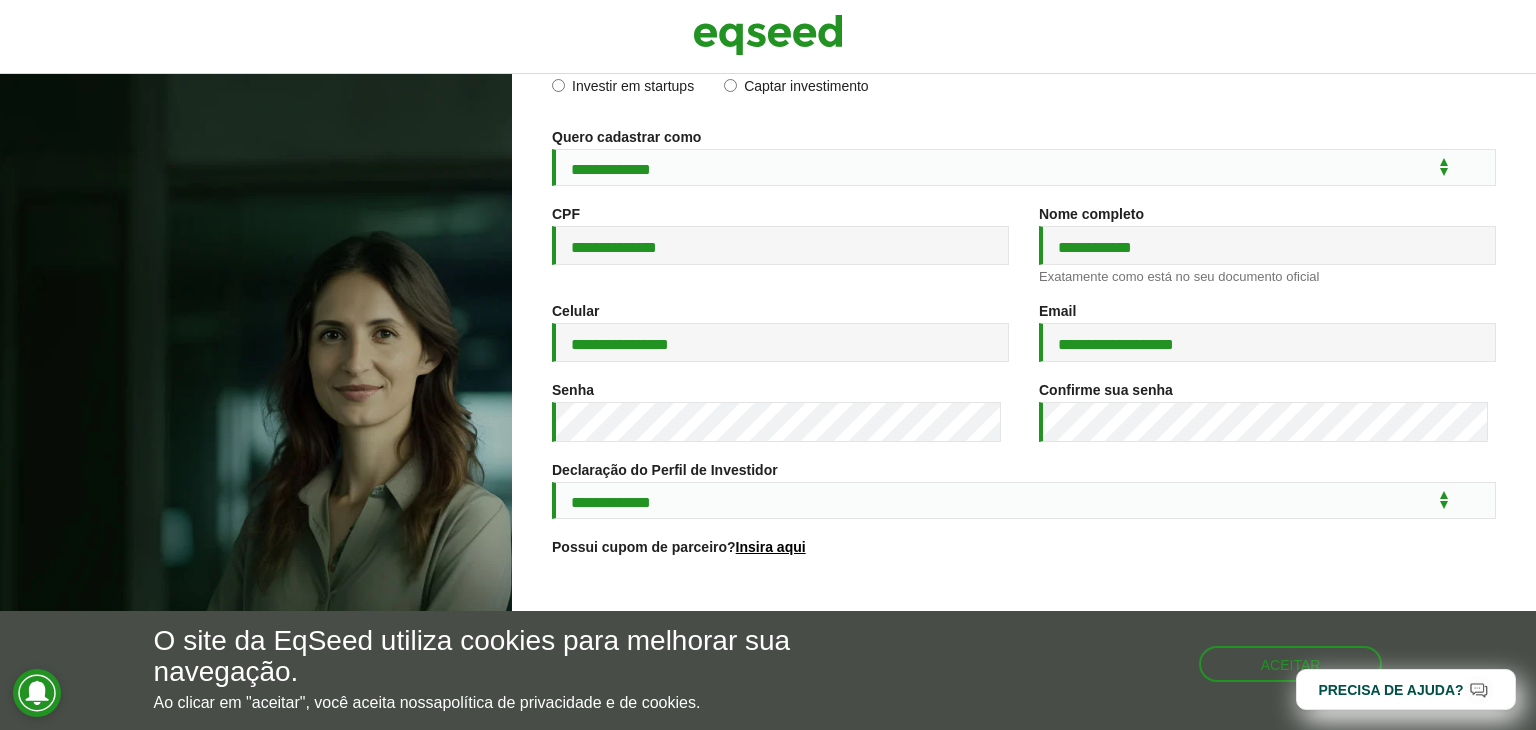 click on "**********" at bounding box center [1024, 490] 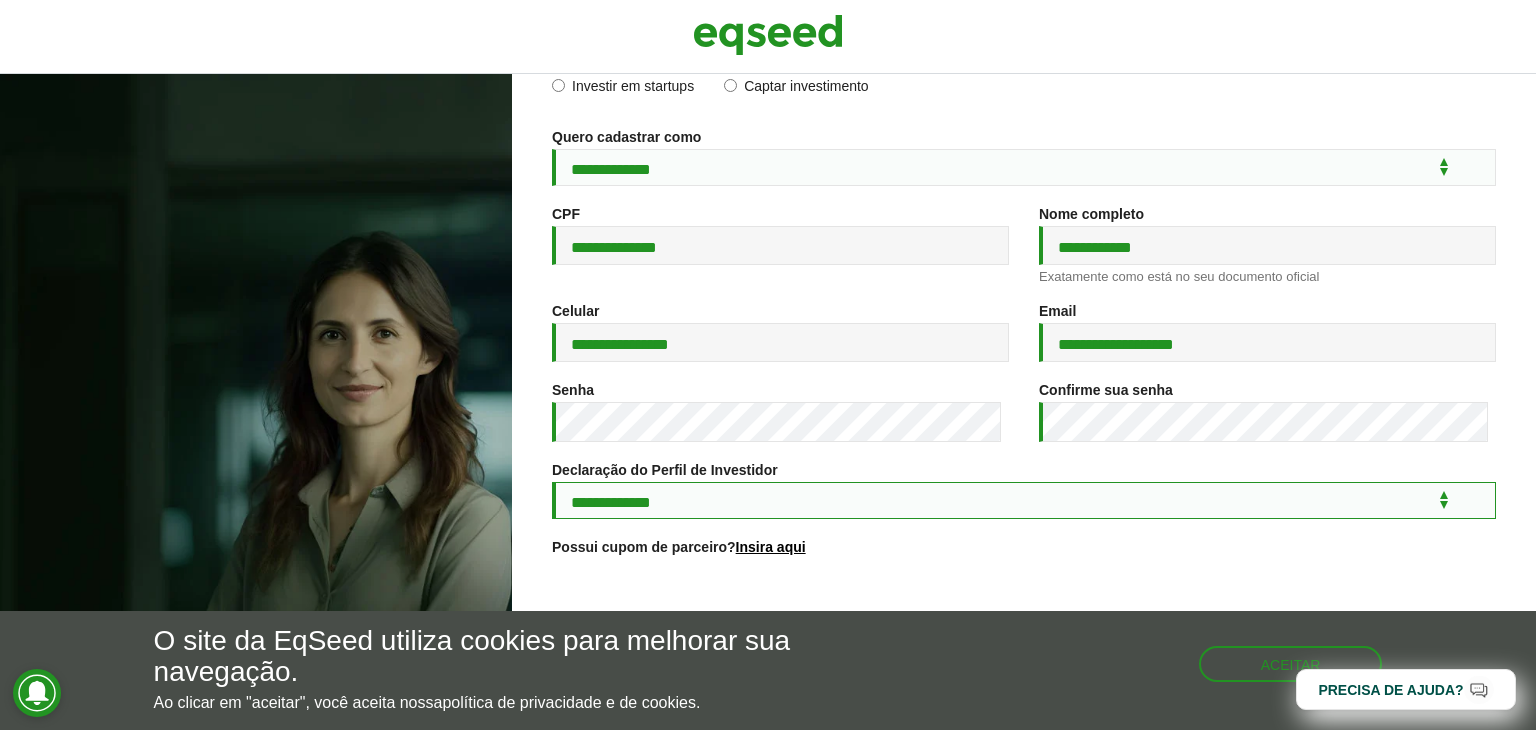 click on "**********" at bounding box center (1024, 500) 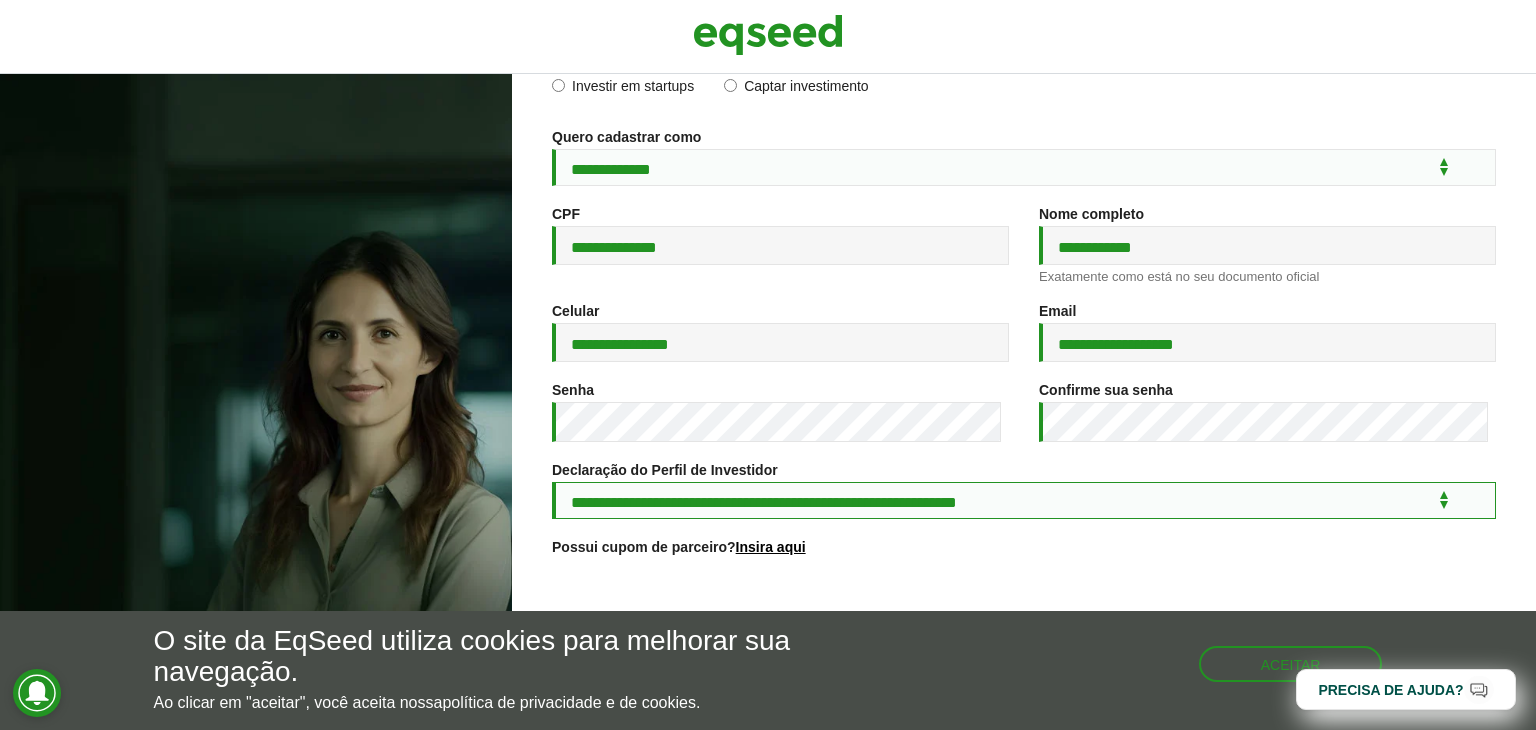 click on "**********" at bounding box center (1024, 500) 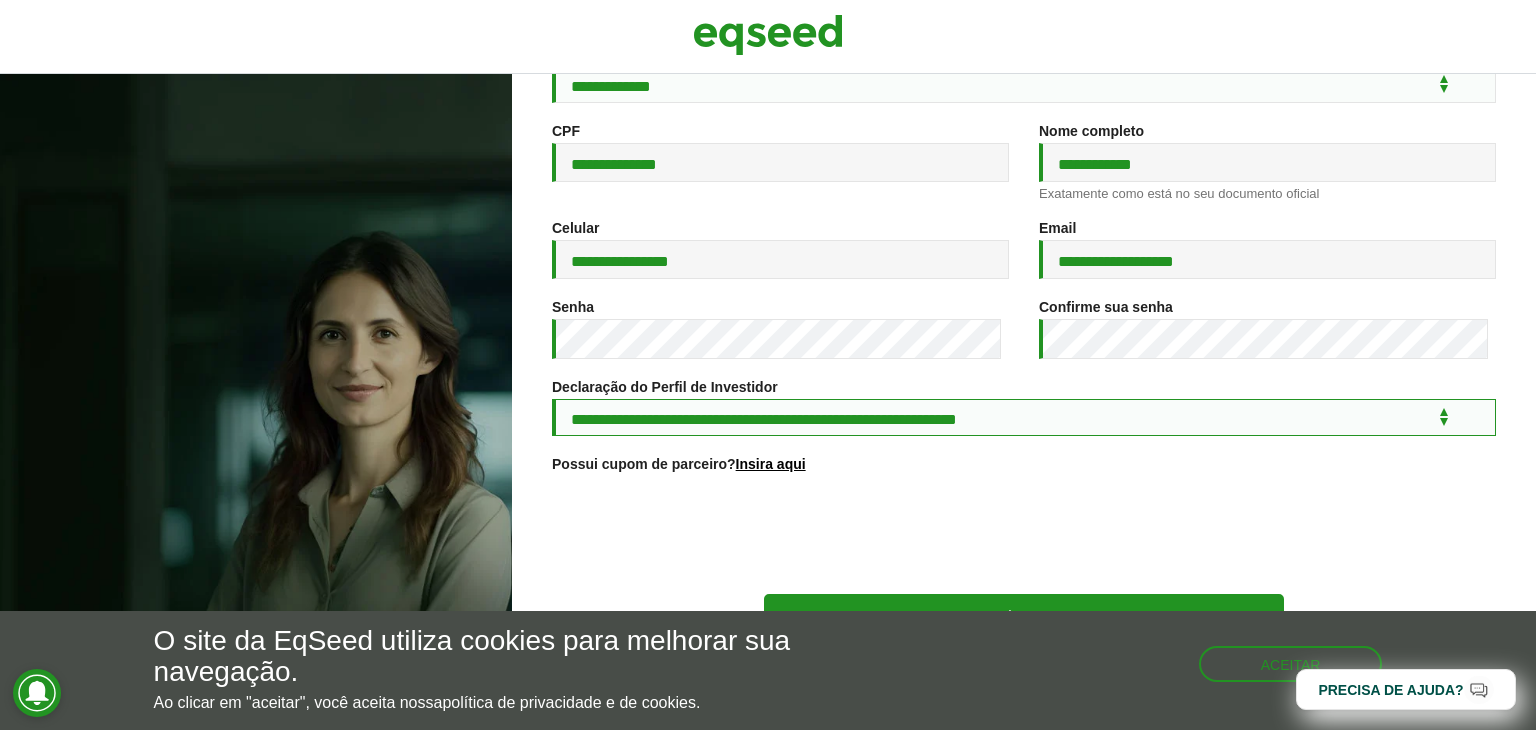 scroll, scrollTop: 297, scrollLeft: 0, axis: vertical 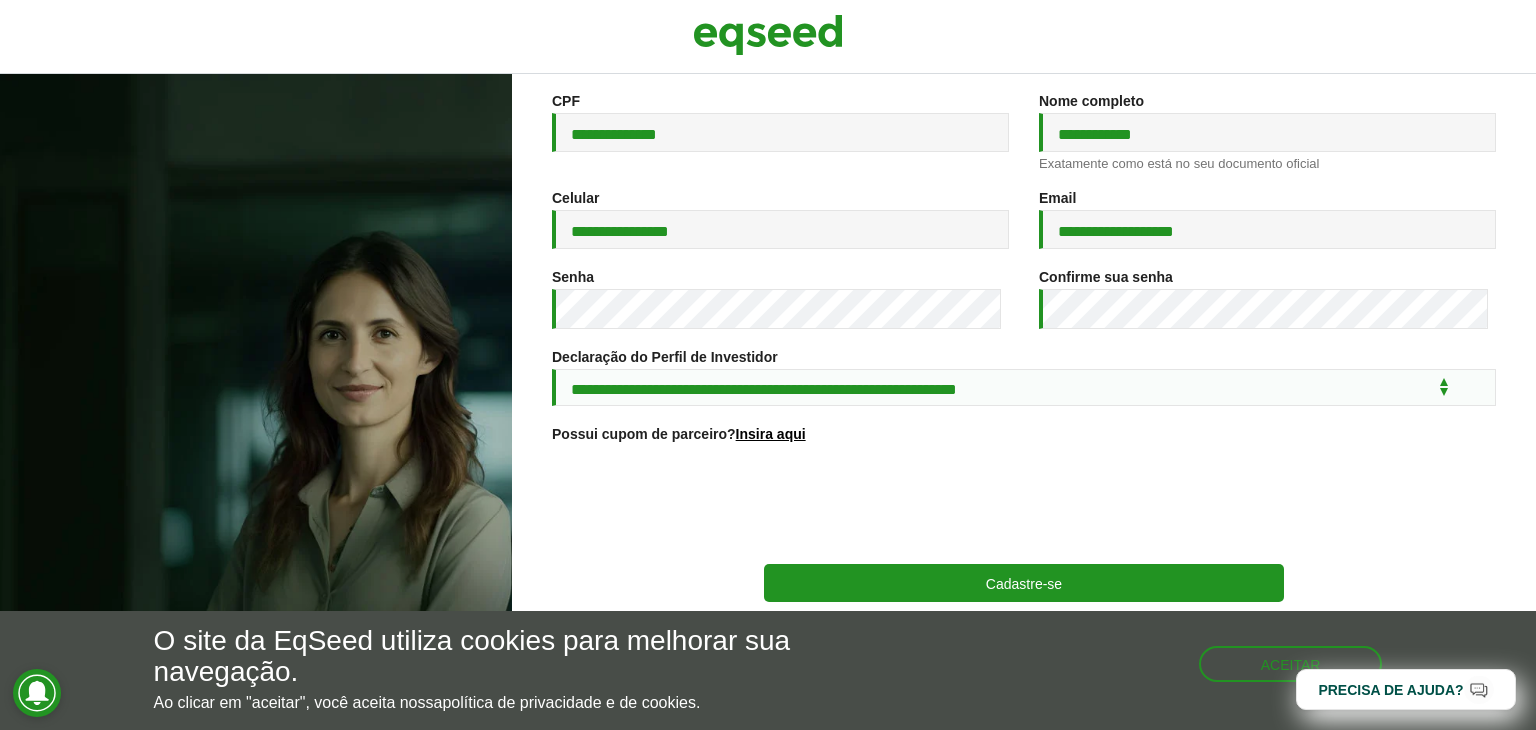 drag, startPoint x: 1027, startPoint y: 569, endPoint x: 1332, endPoint y: 445, distance: 329.24307 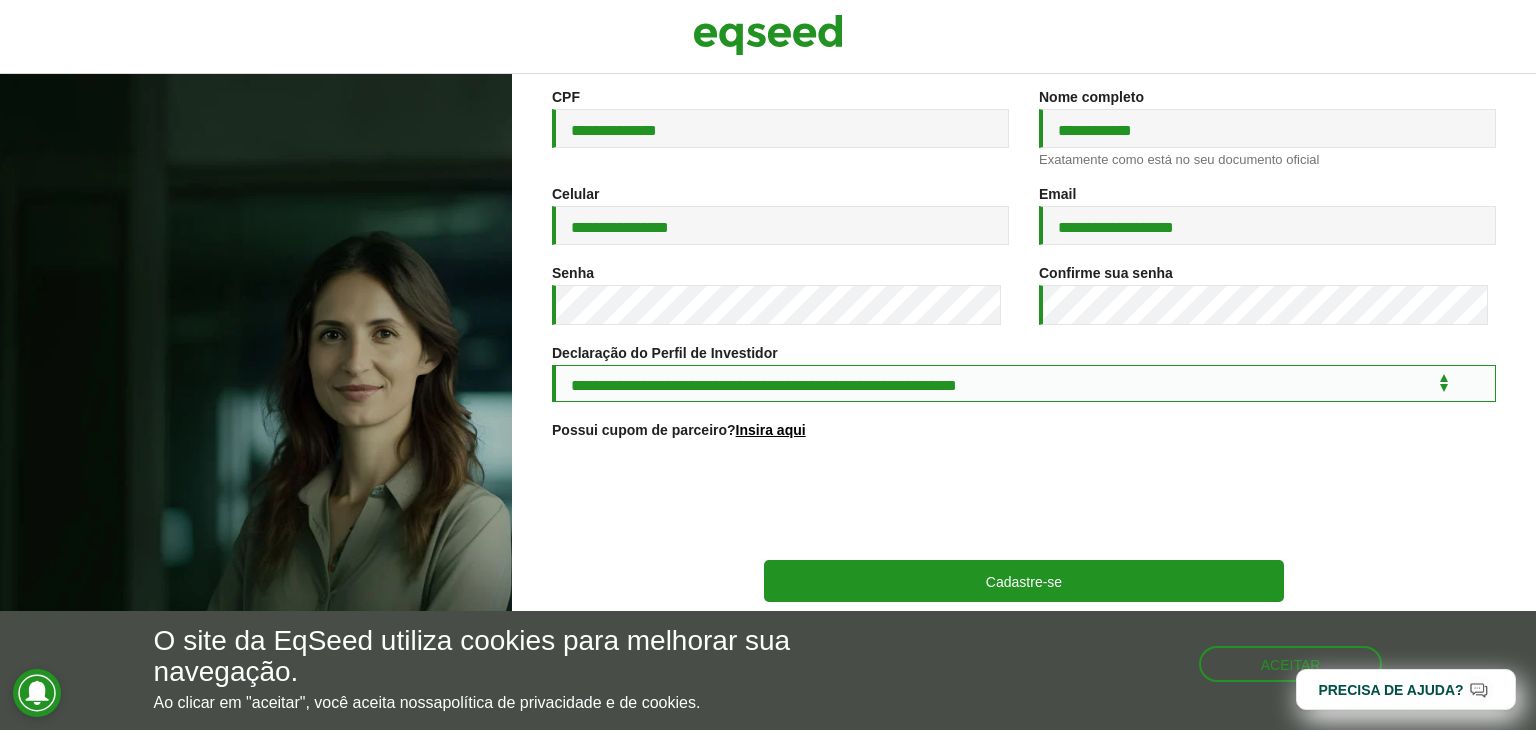 click on "**********" at bounding box center [1024, 383] 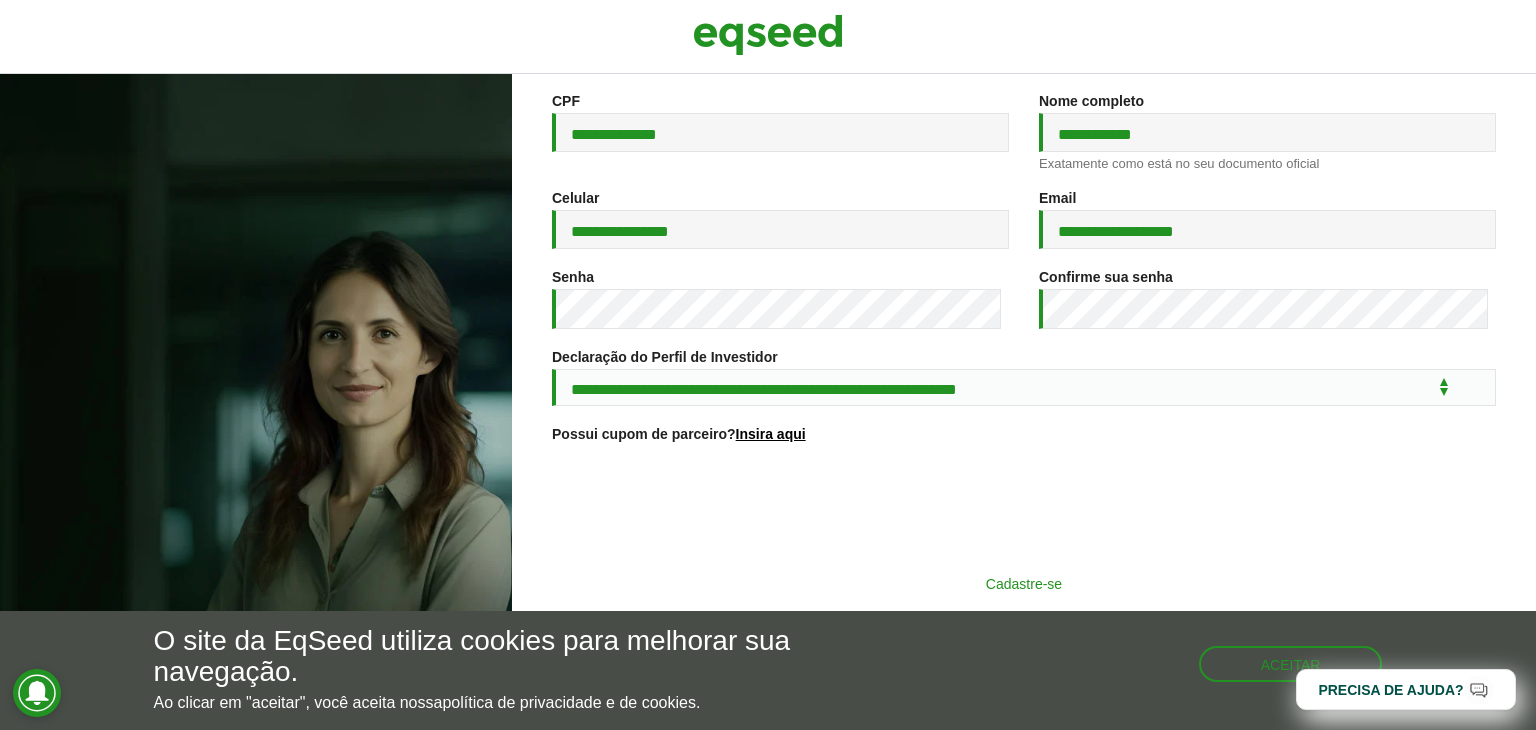 click on "Cadastre-se" at bounding box center (1024, 583) 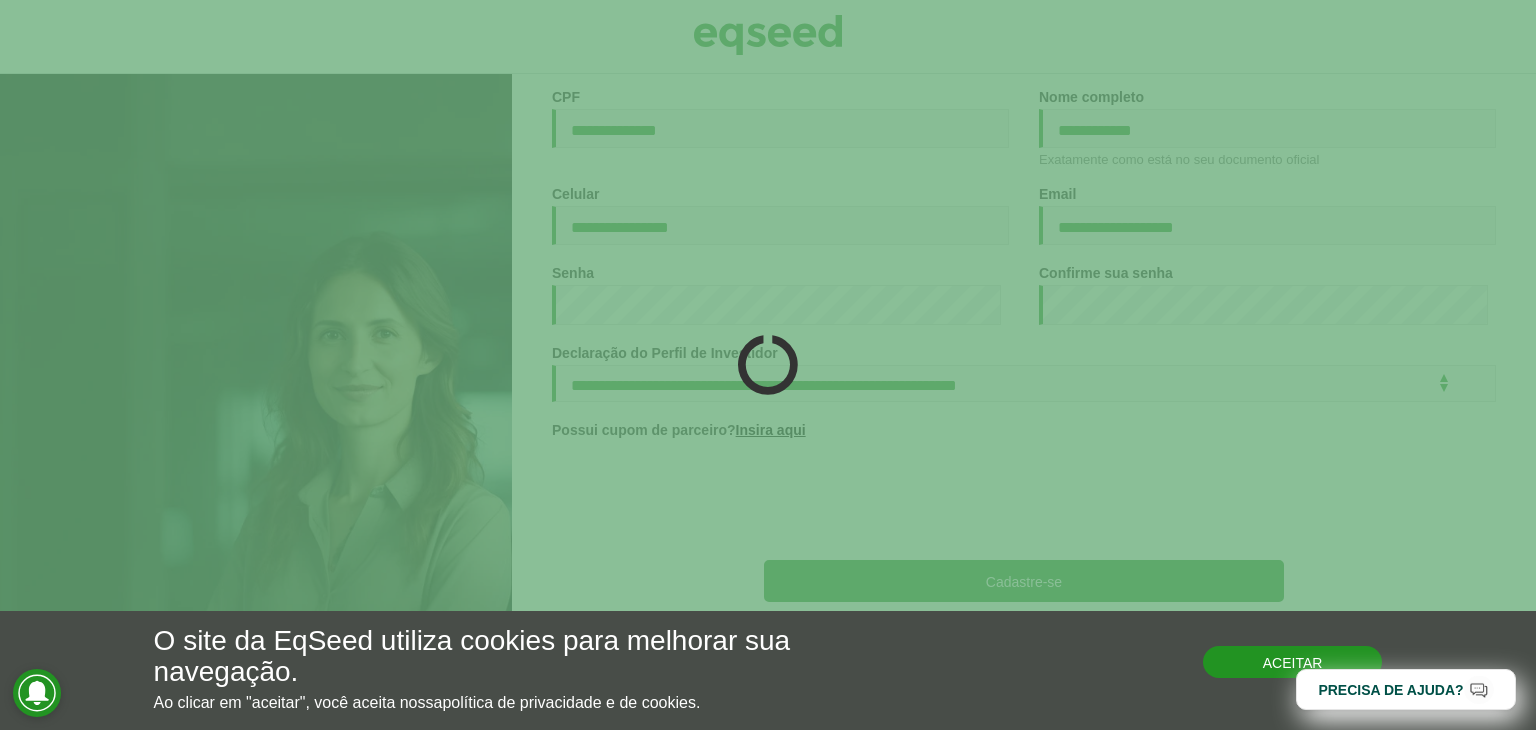 click on "Aceitar" at bounding box center [1293, 662] 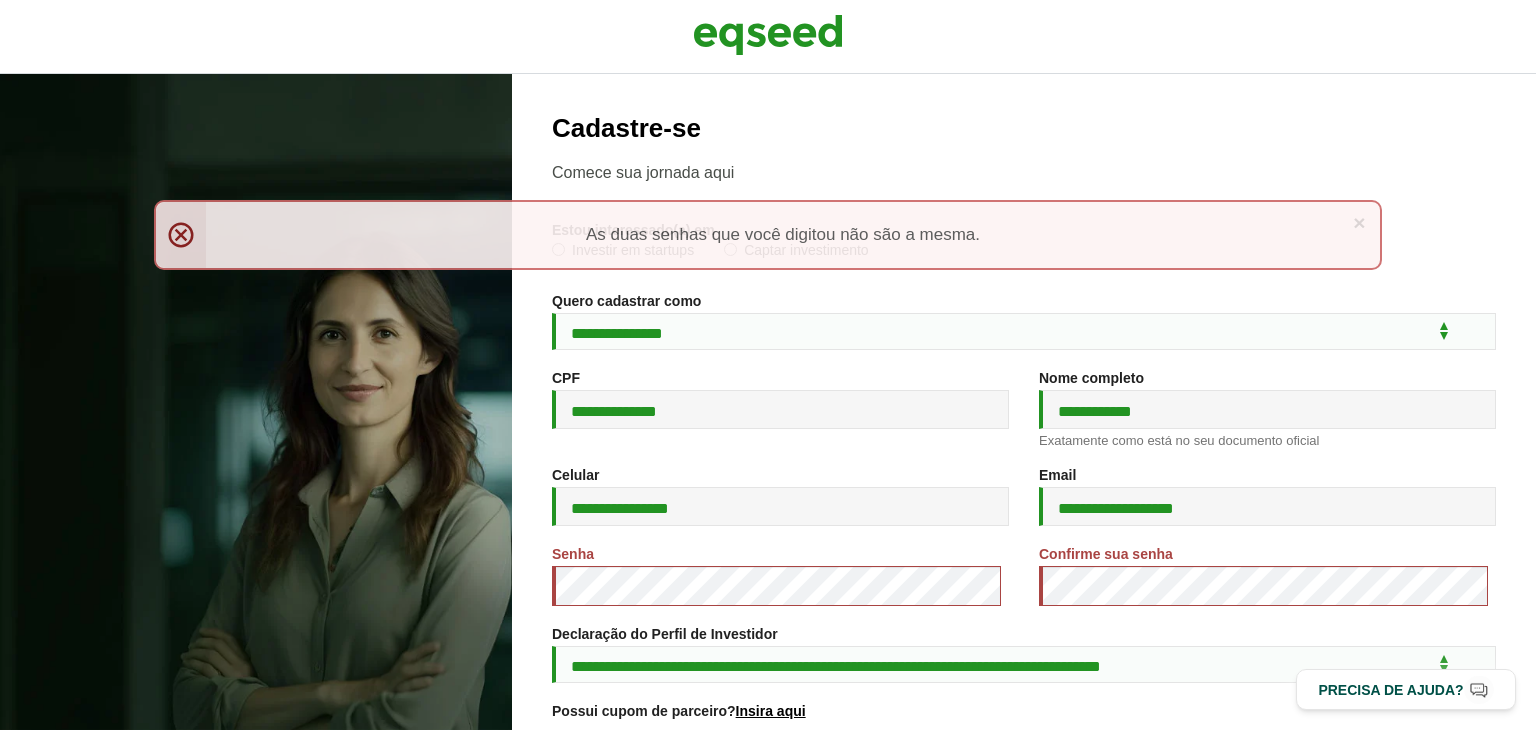 scroll, scrollTop: 0, scrollLeft: 0, axis: both 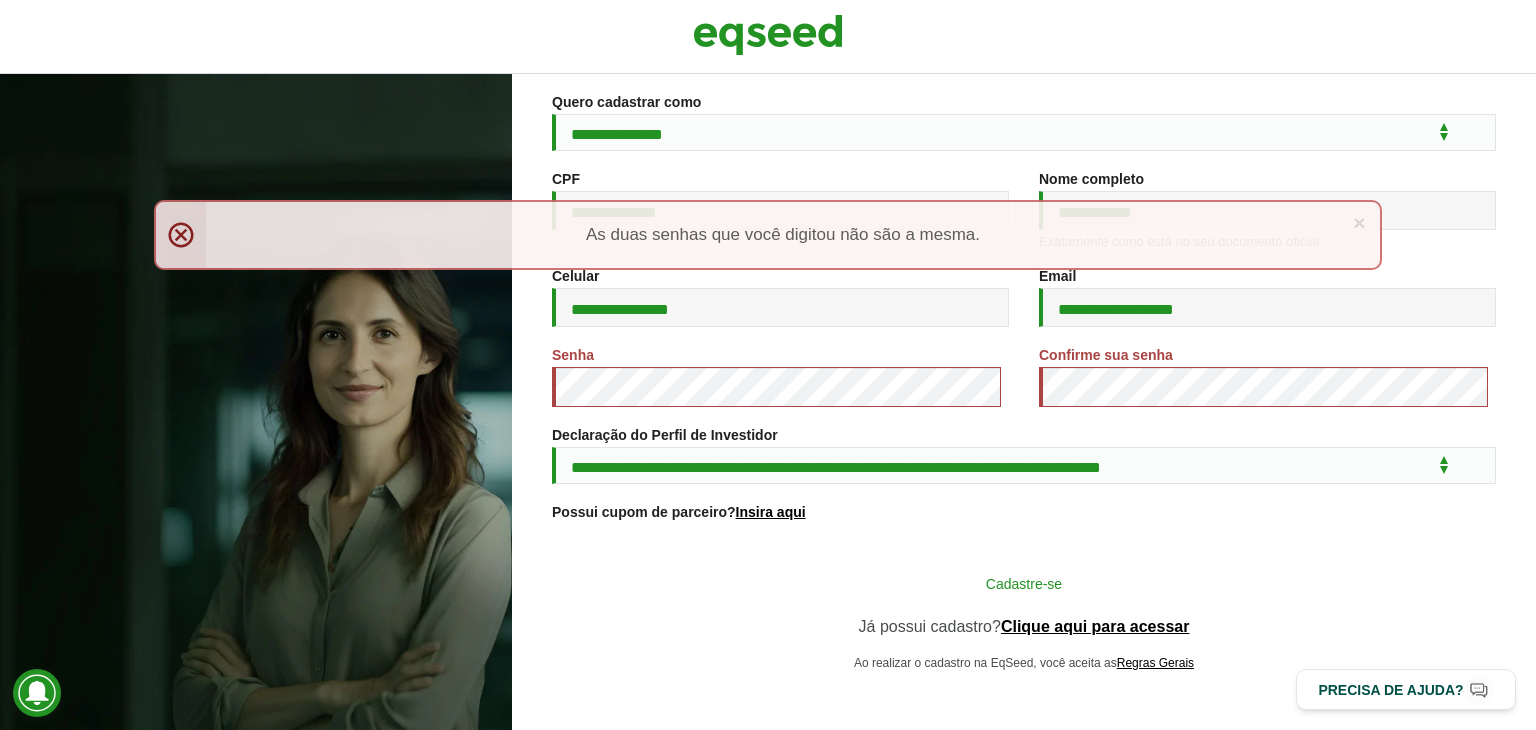 click on "Cadastre-se" at bounding box center [1024, 583] 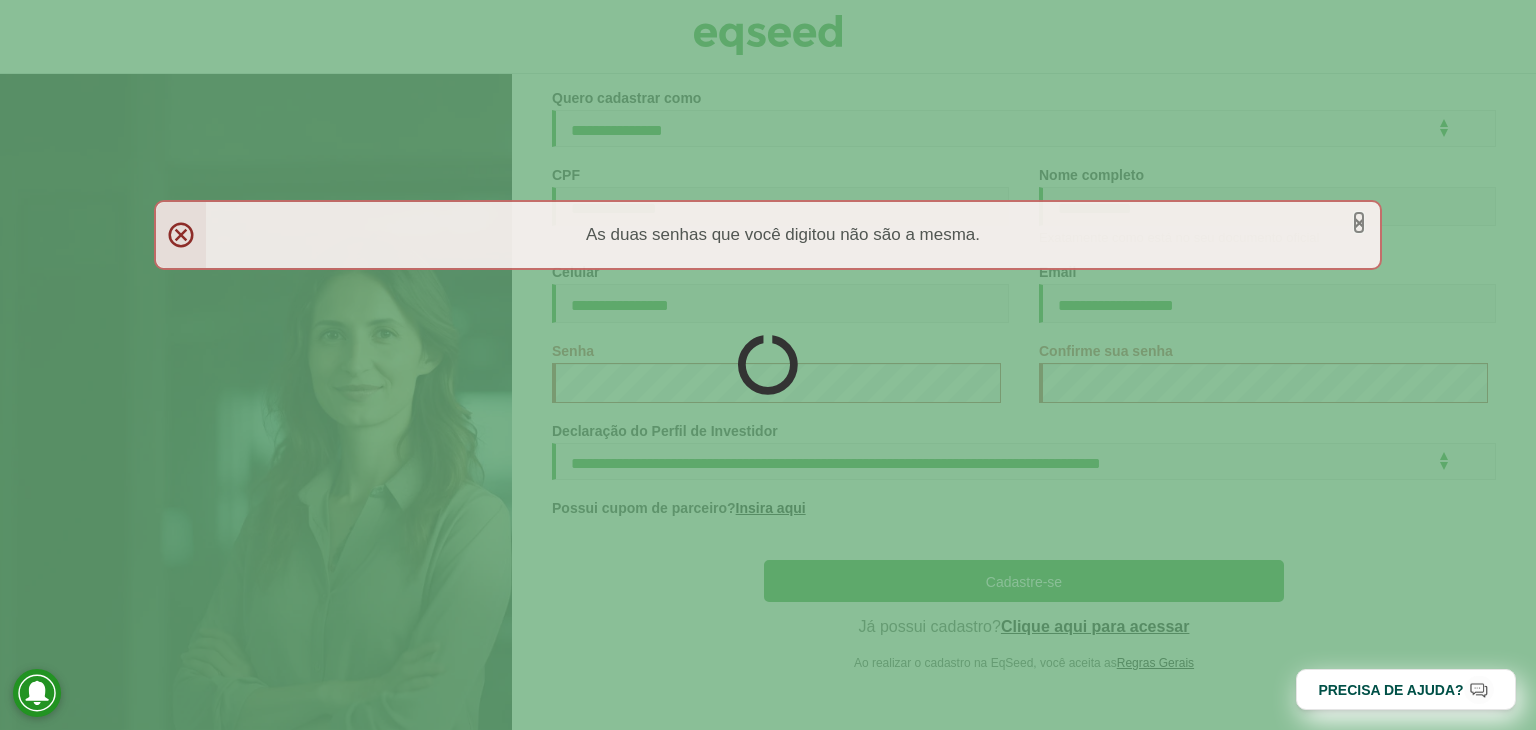 click on "×" at bounding box center [1359, 222] 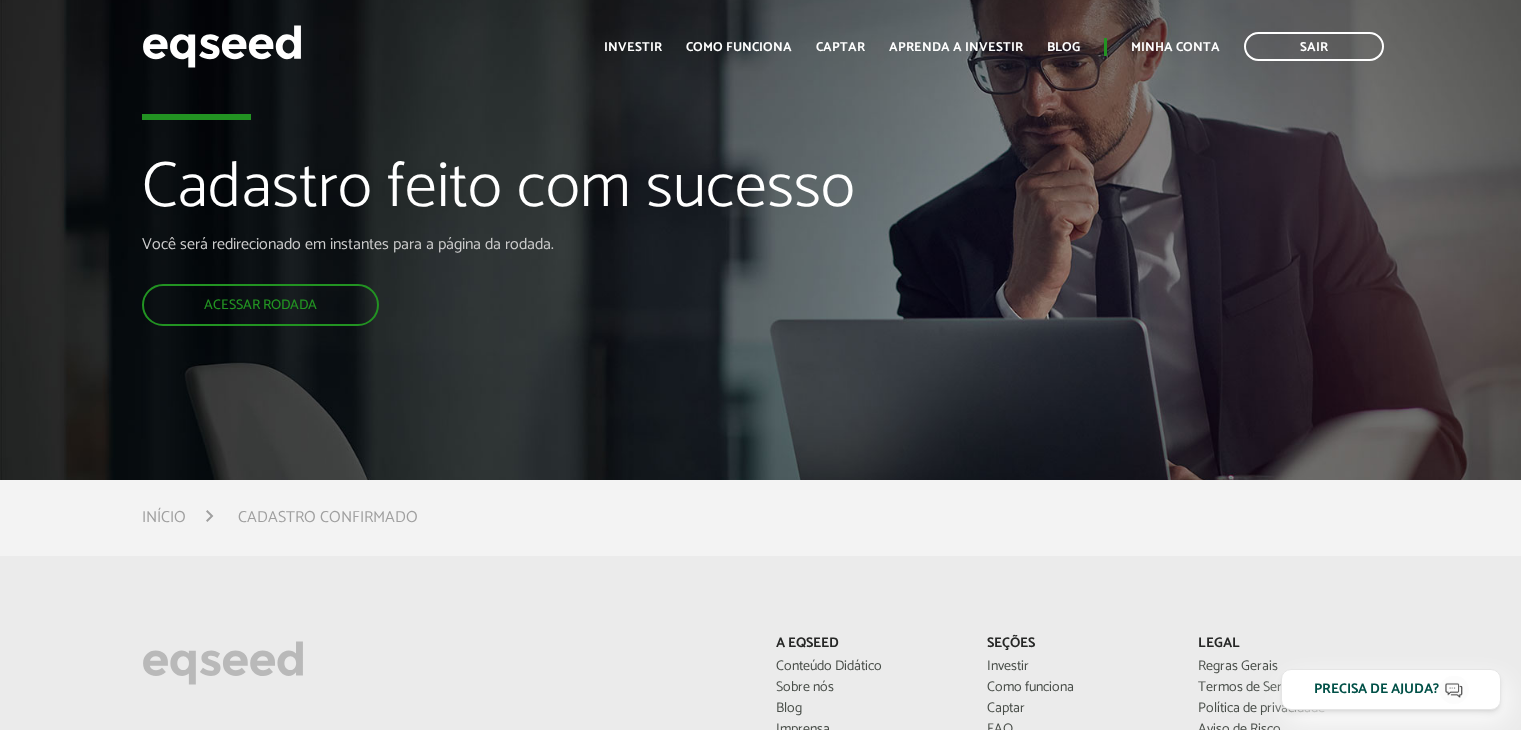 scroll, scrollTop: 0, scrollLeft: 0, axis: both 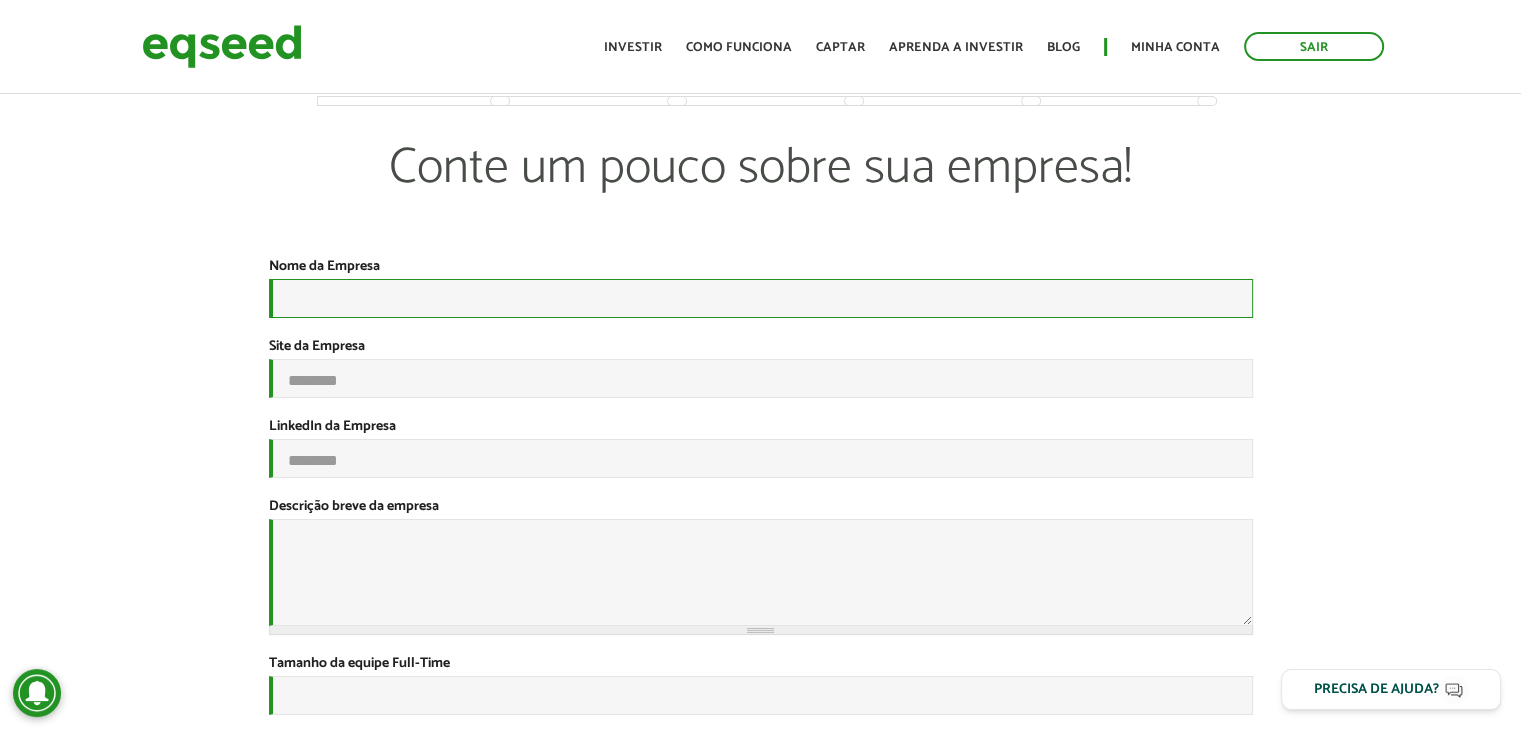 click on "Nome da Empresa  *" at bounding box center [761, 298] 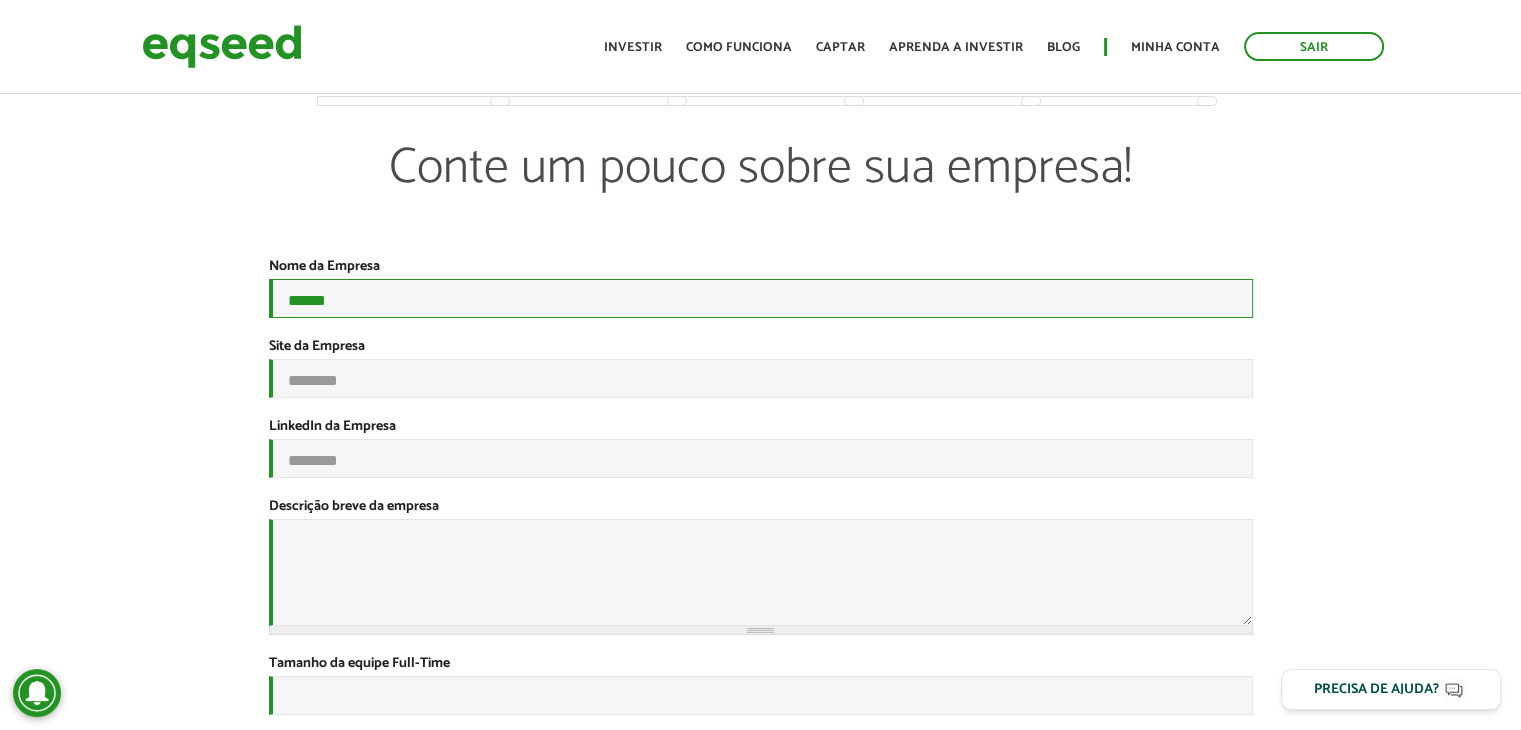 type on "*****" 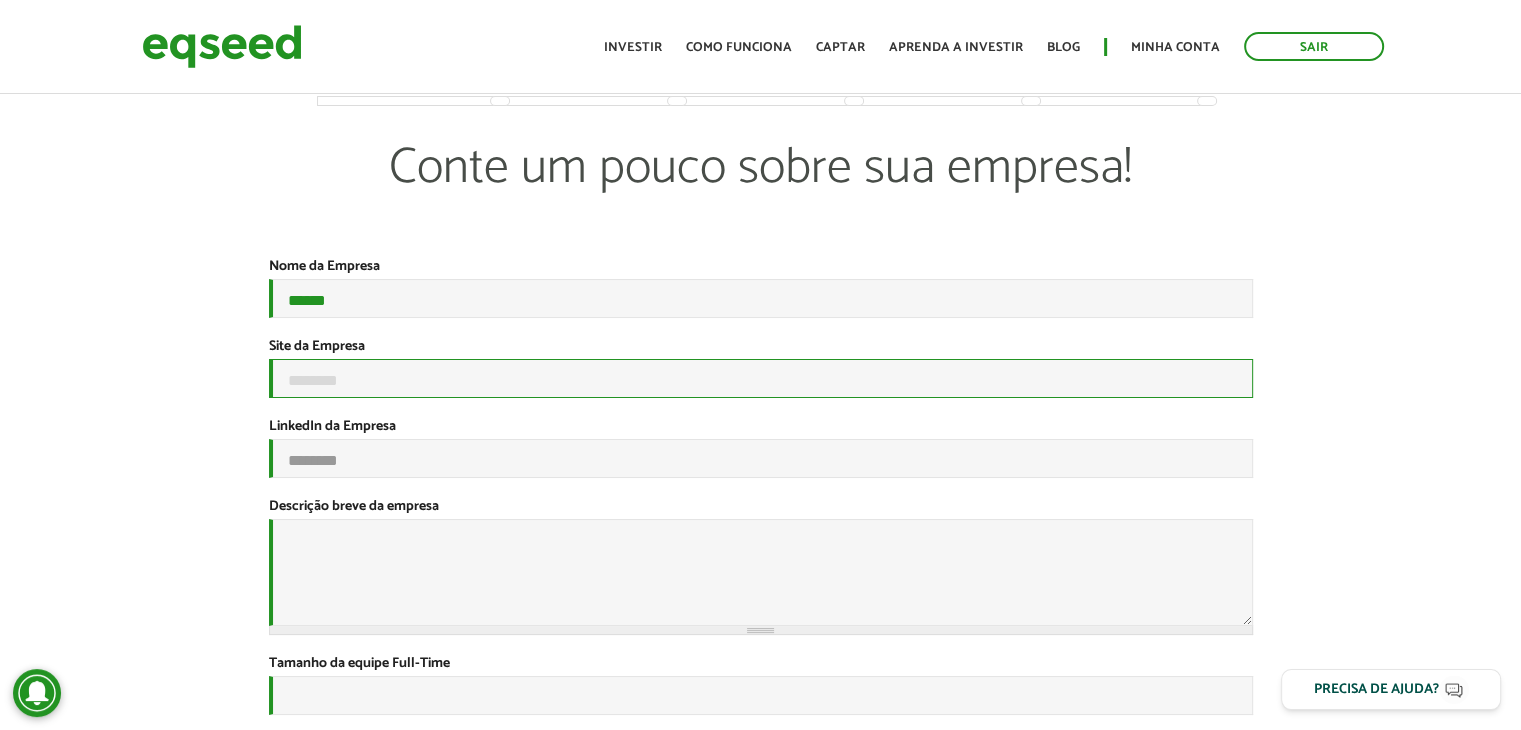 click on "Site da Empresa" at bounding box center (761, 378) 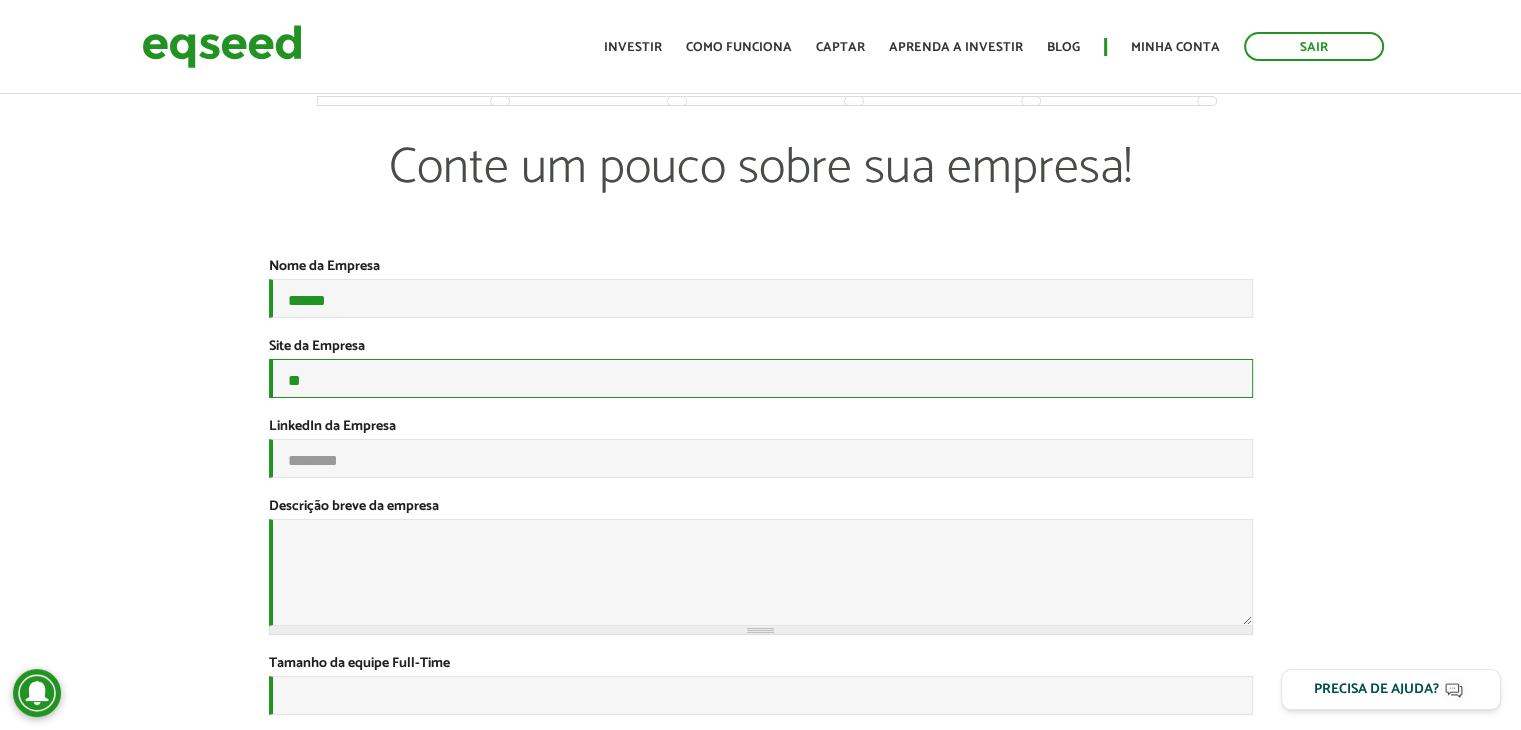type on "*" 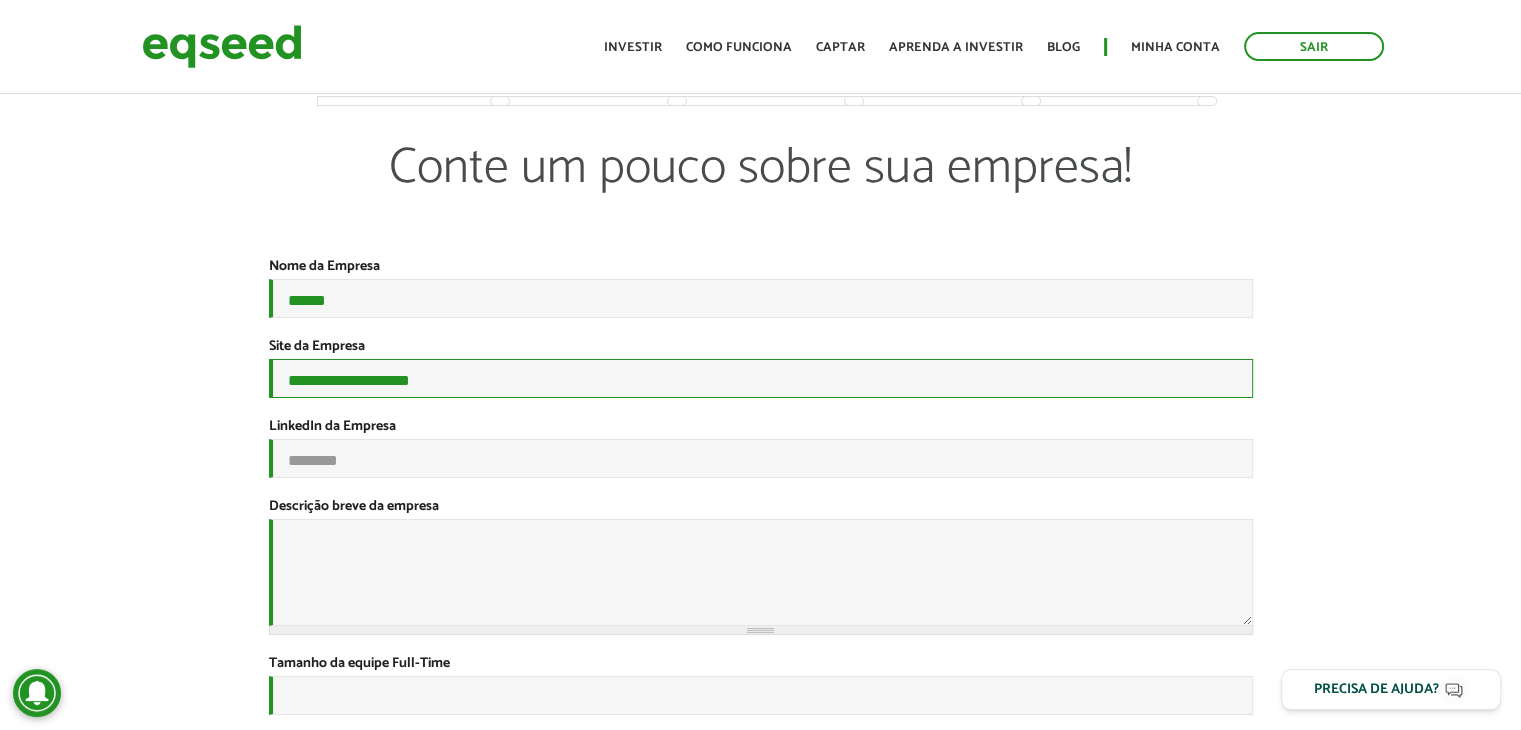 type on "**********" 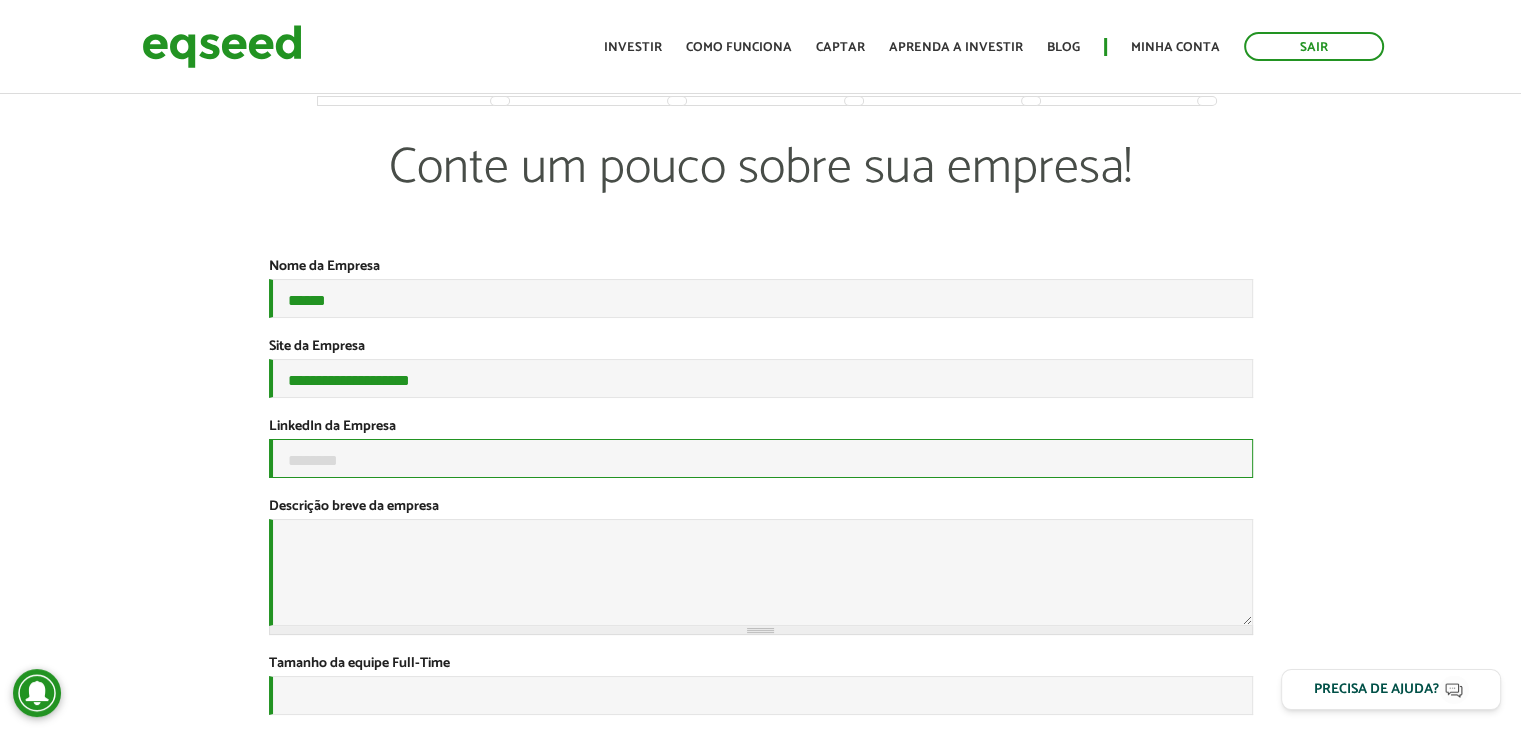 click on "LinkedIn da Empresa" at bounding box center (761, 458) 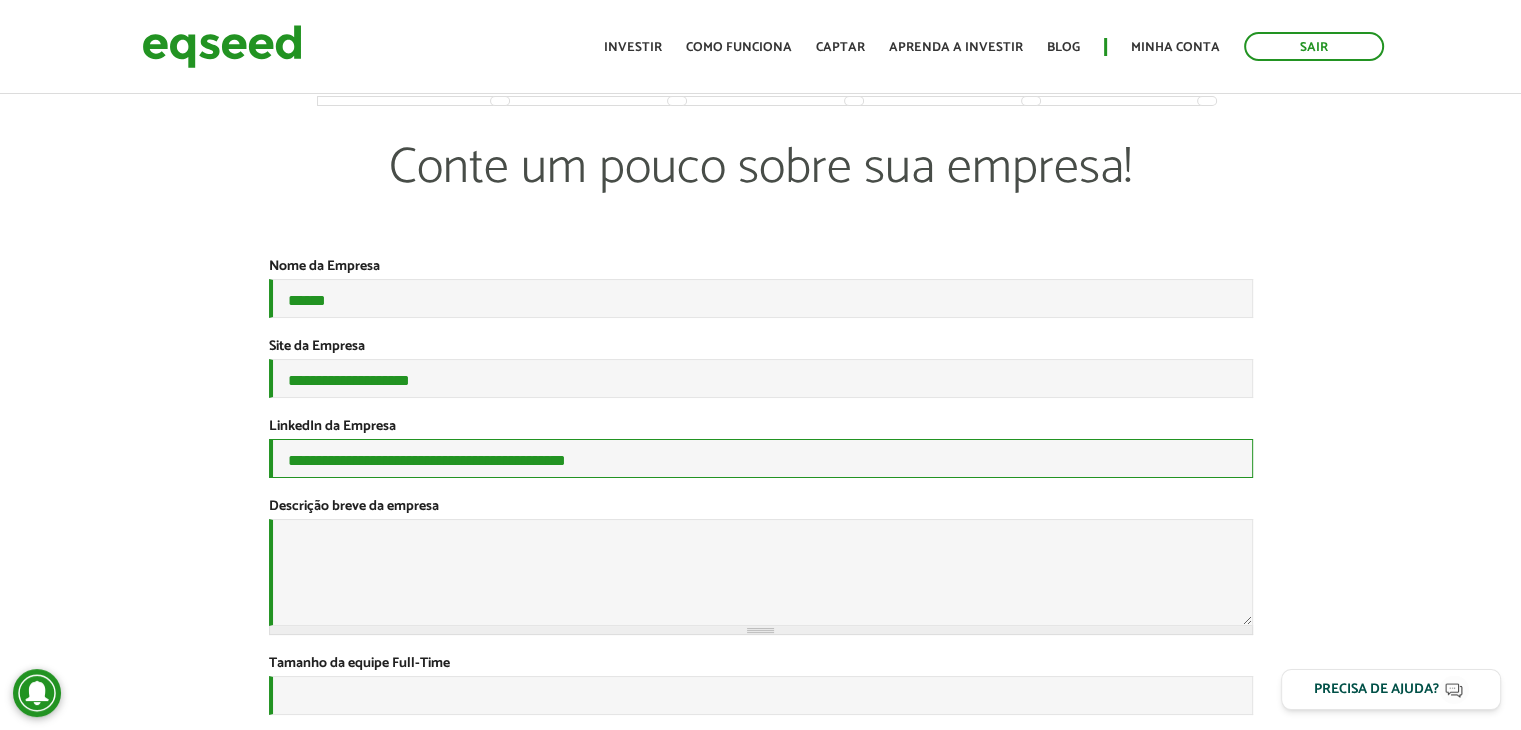 type on "**********" 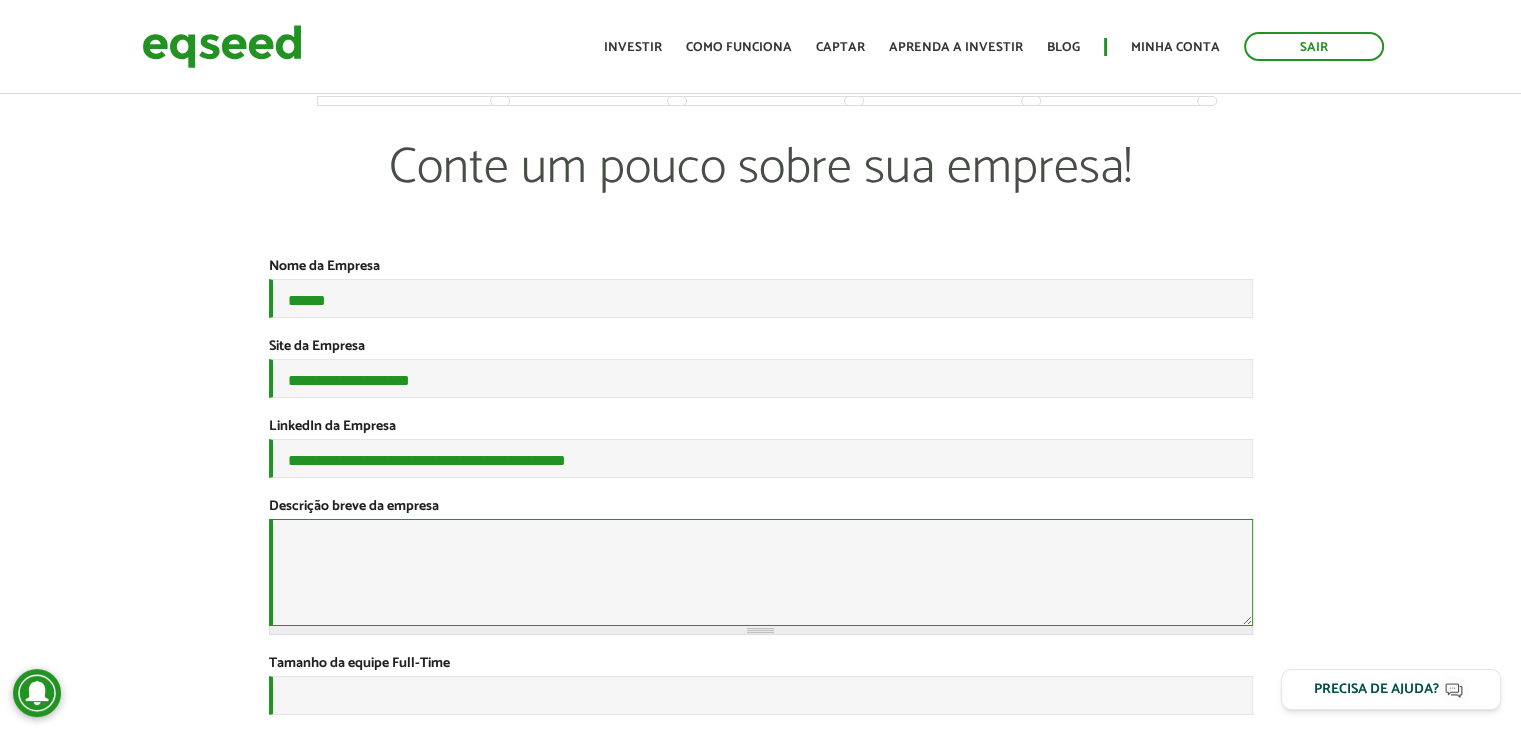 click on "Descrição breve da empresa  *" at bounding box center (761, 572) 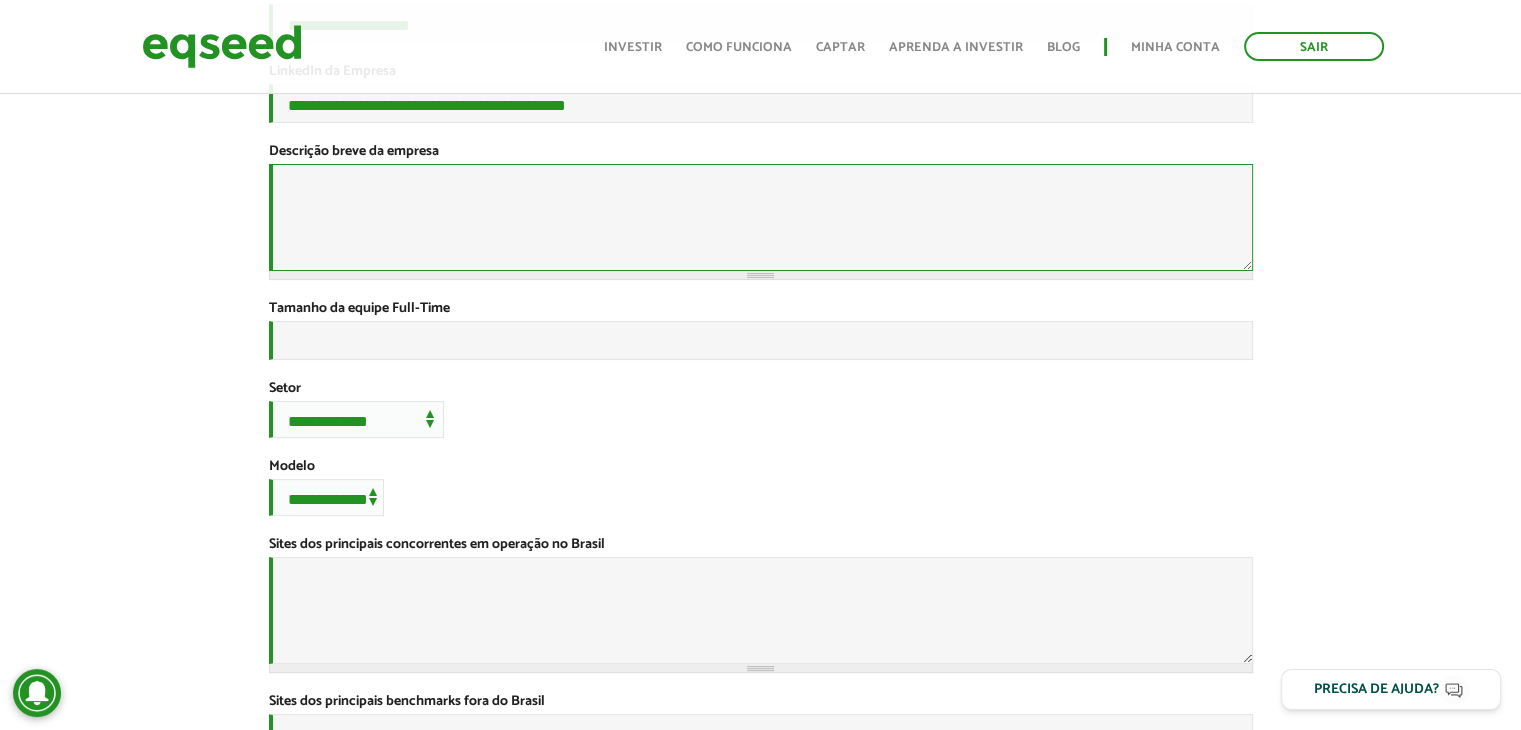scroll, scrollTop: 359, scrollLeft: 0, axis: vertical 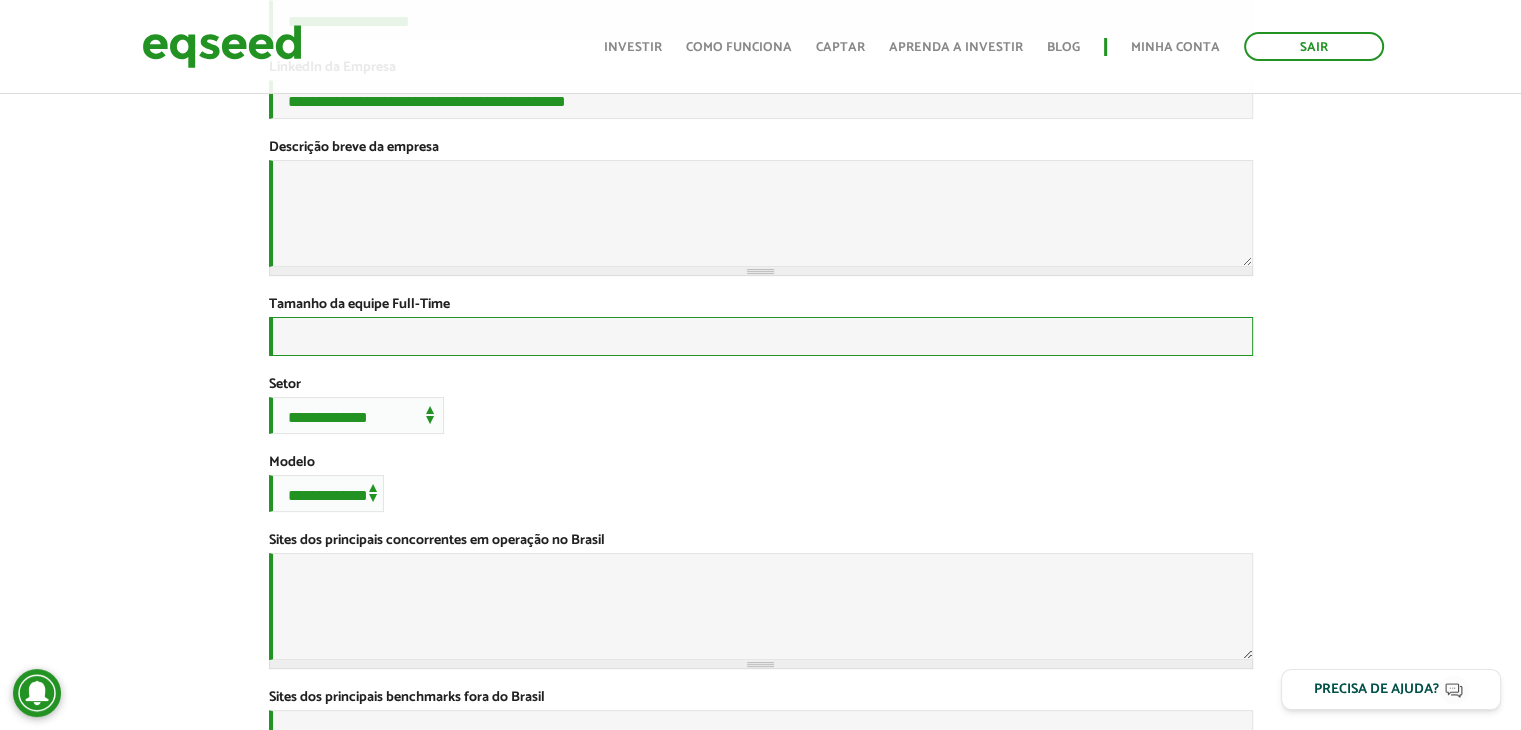 click on "Tamanho da equipe Full-Time  *" at bounding box center (761, 336) 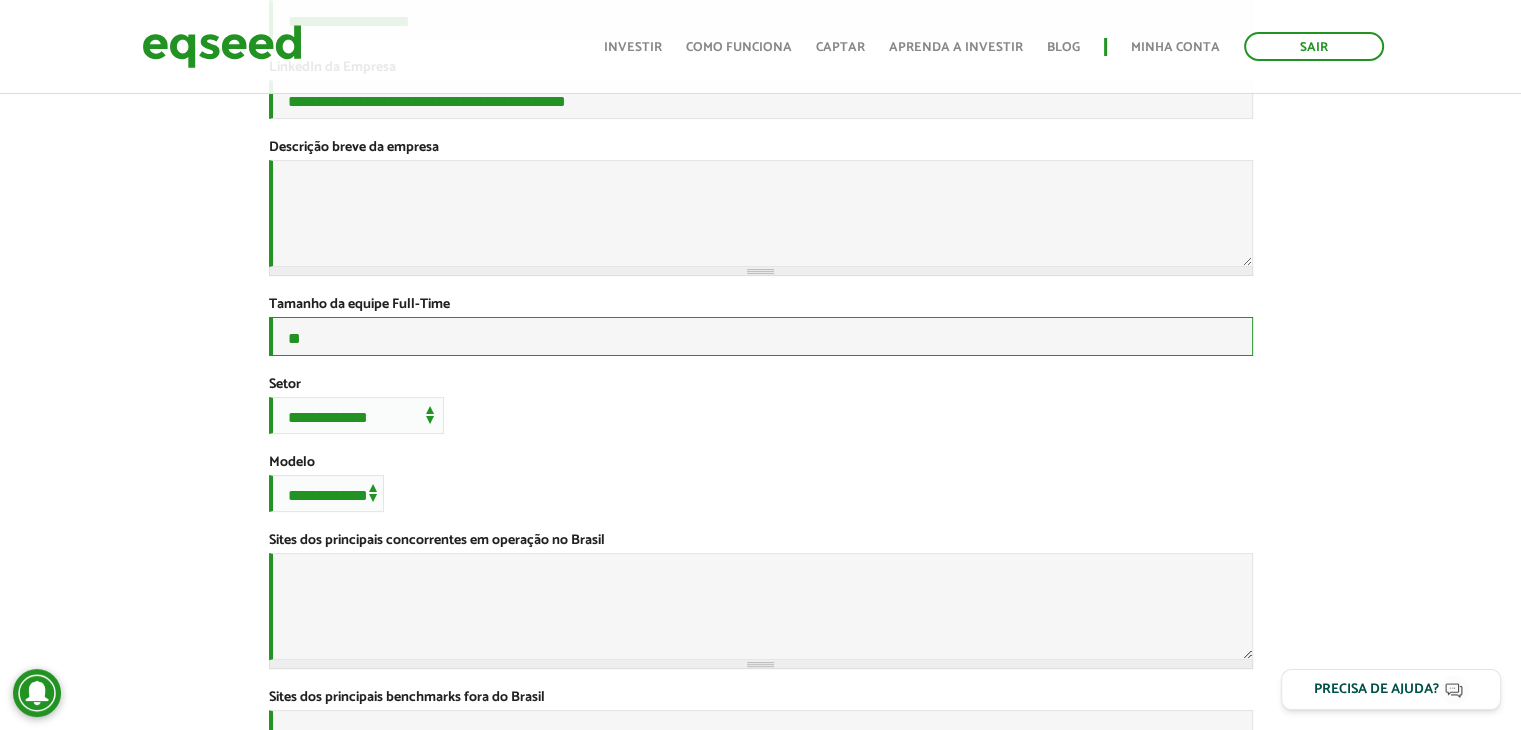 type on "**" 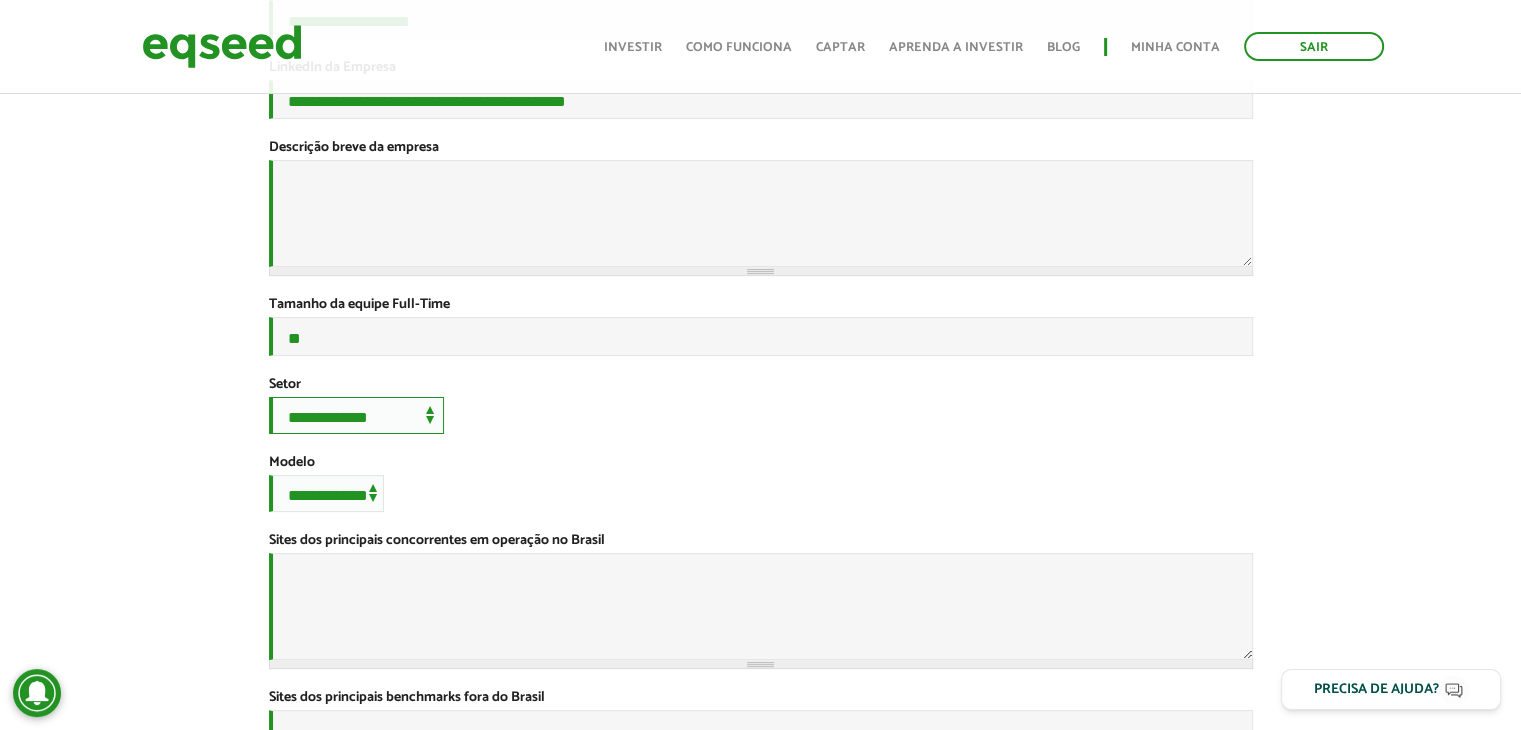 click on "**********" at bounding box center [356, 415] 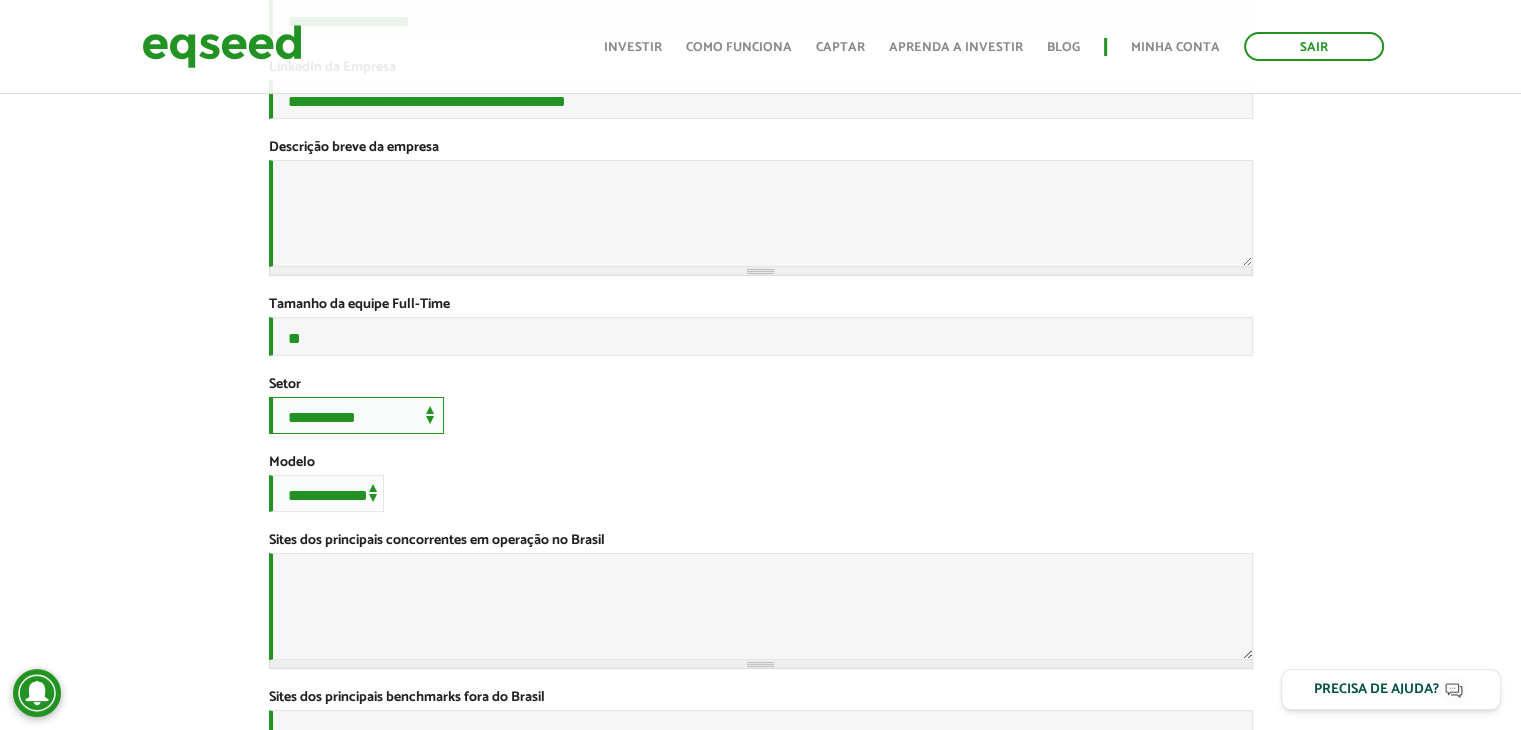 click on "**********" at bounding box center (356, 415) 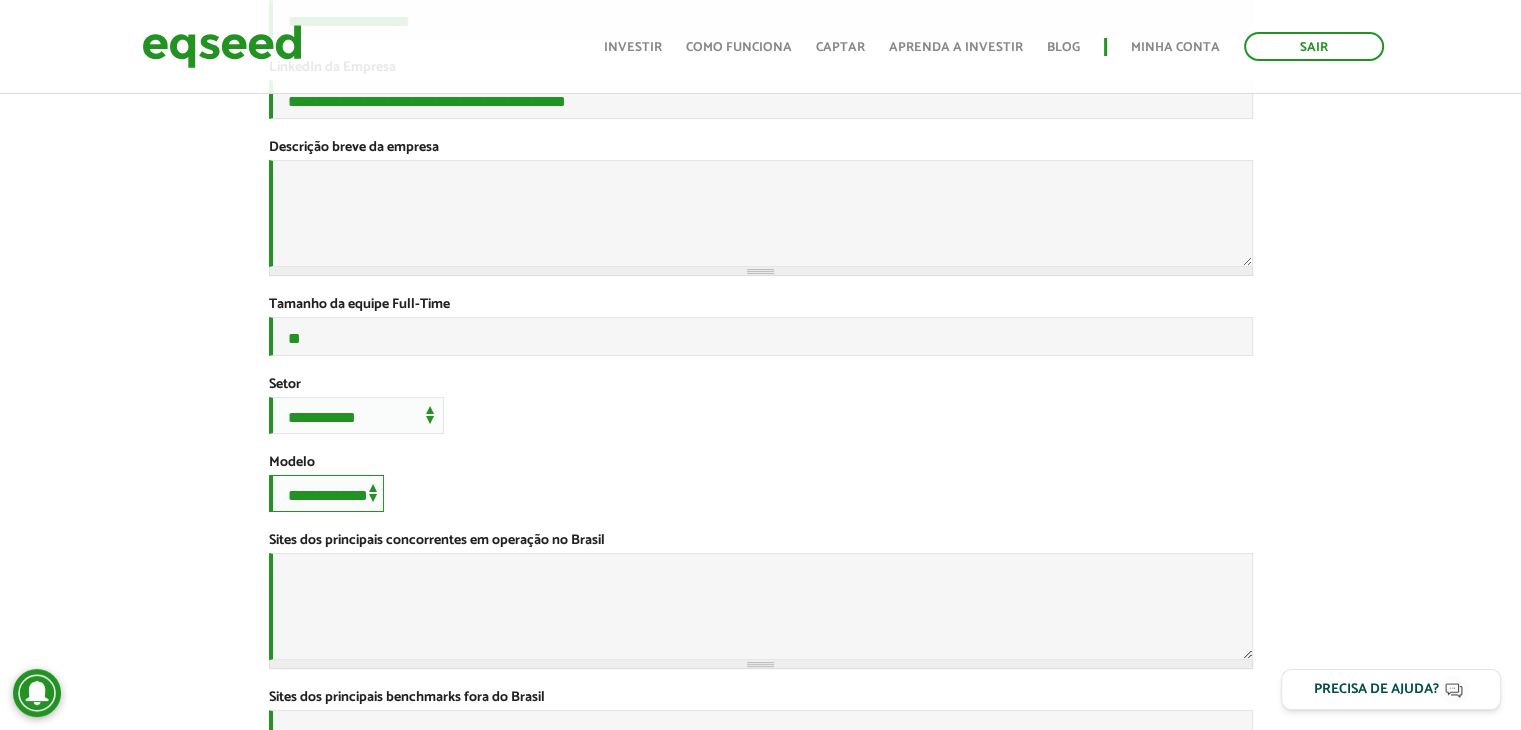 click on "**********" at bounding box center (326, 493) 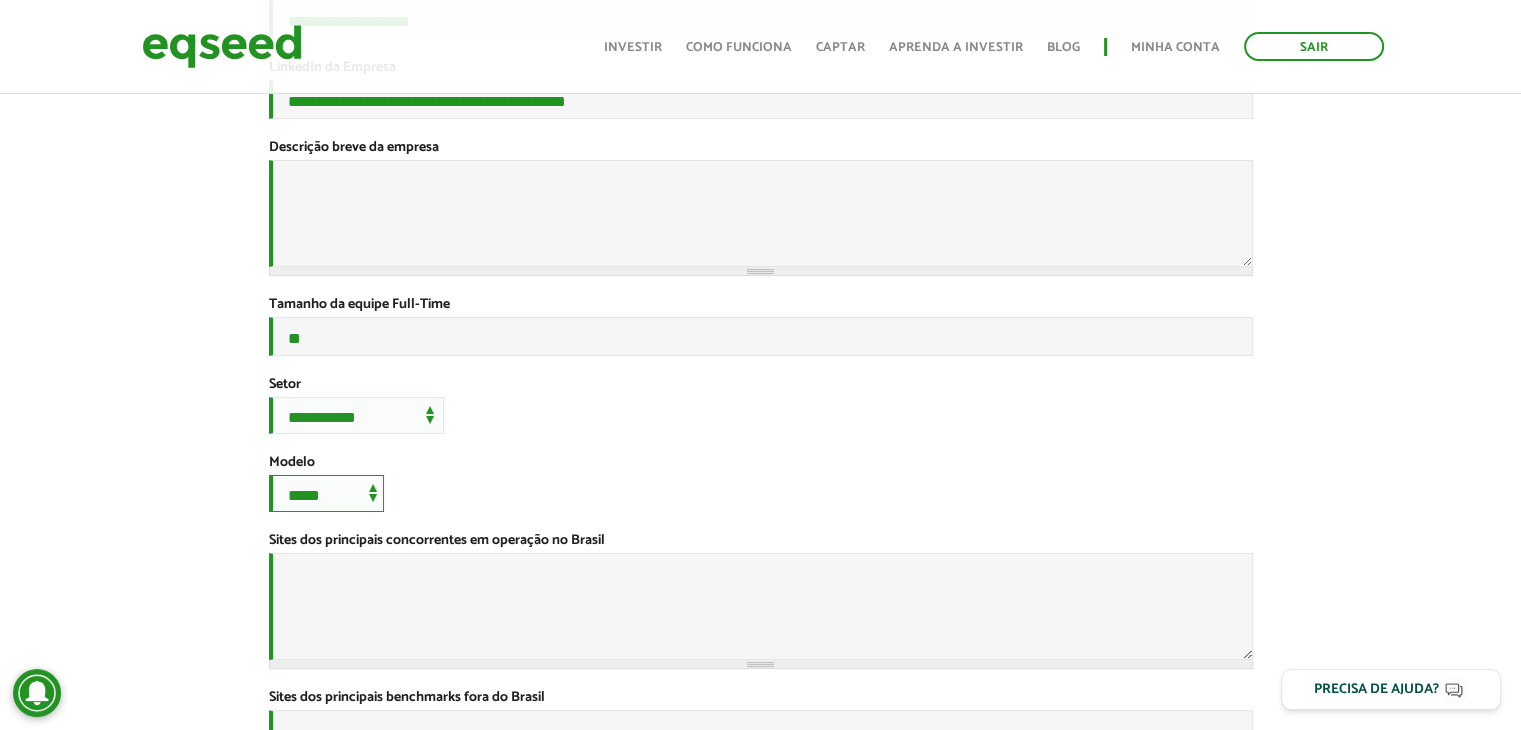 click on "**********" at bounding box center [326, 493] 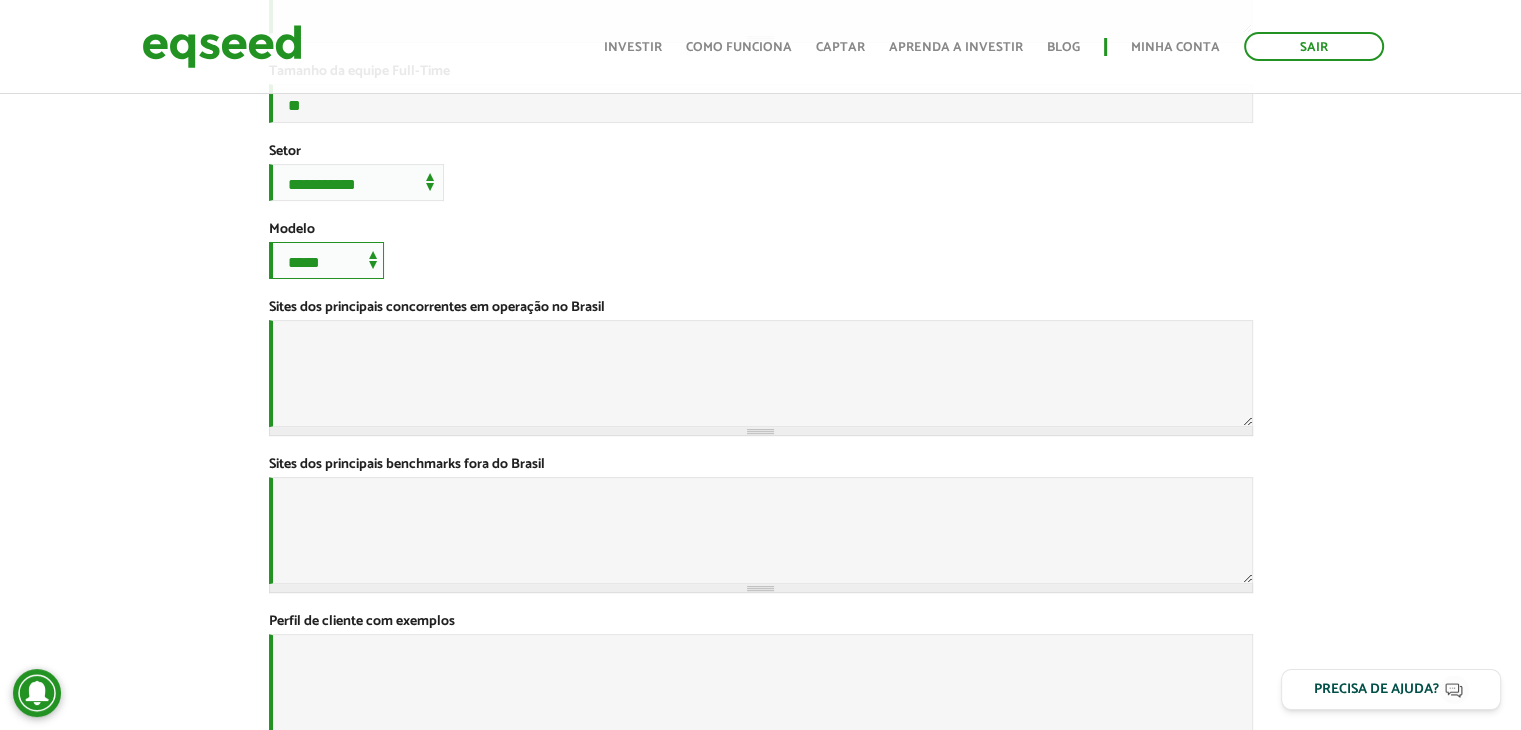 scroll, scrollTop: 592, scrollLeft: 0, axis: vertical 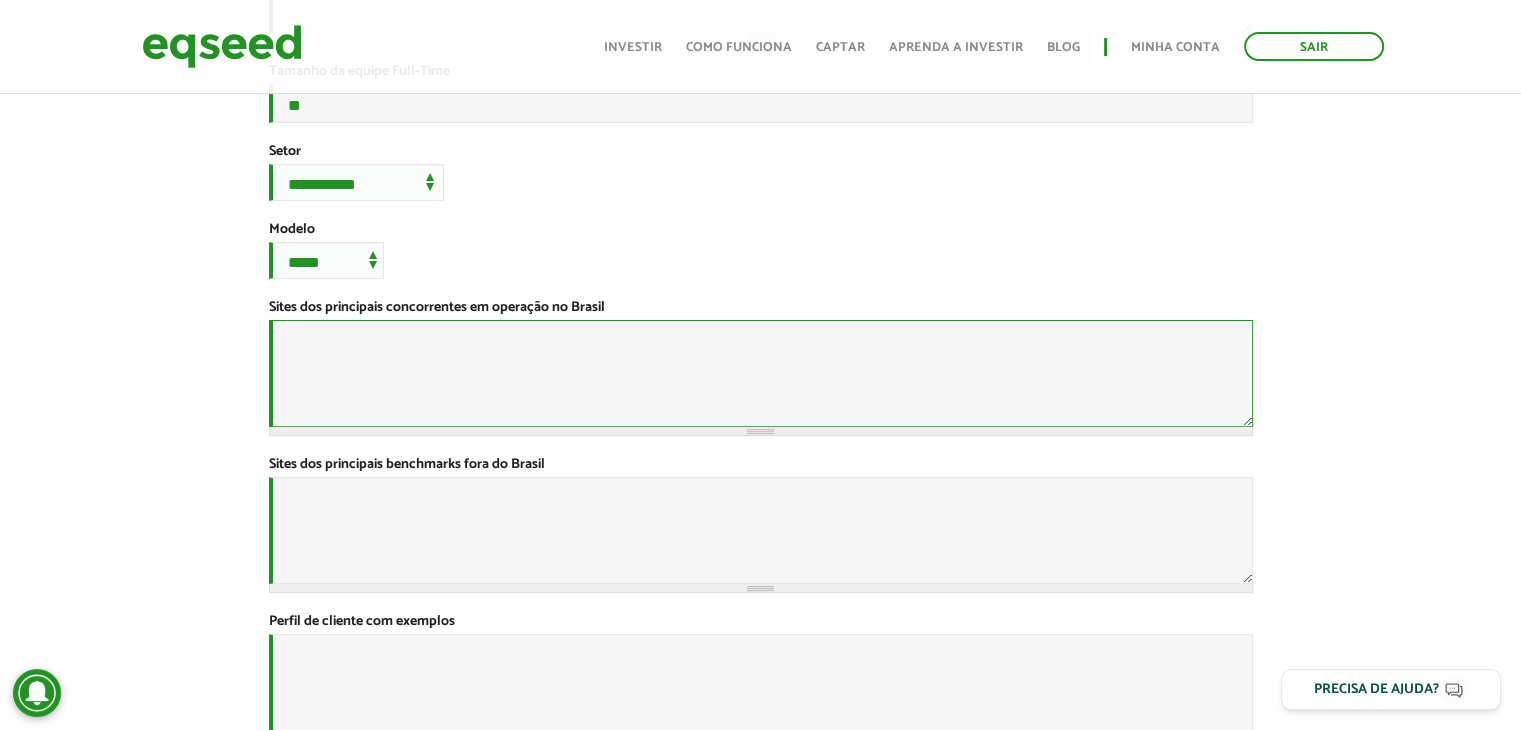 click on "Sites dos principais concorrentes em operação no Brasil  *" at bounding box center [761, 373] 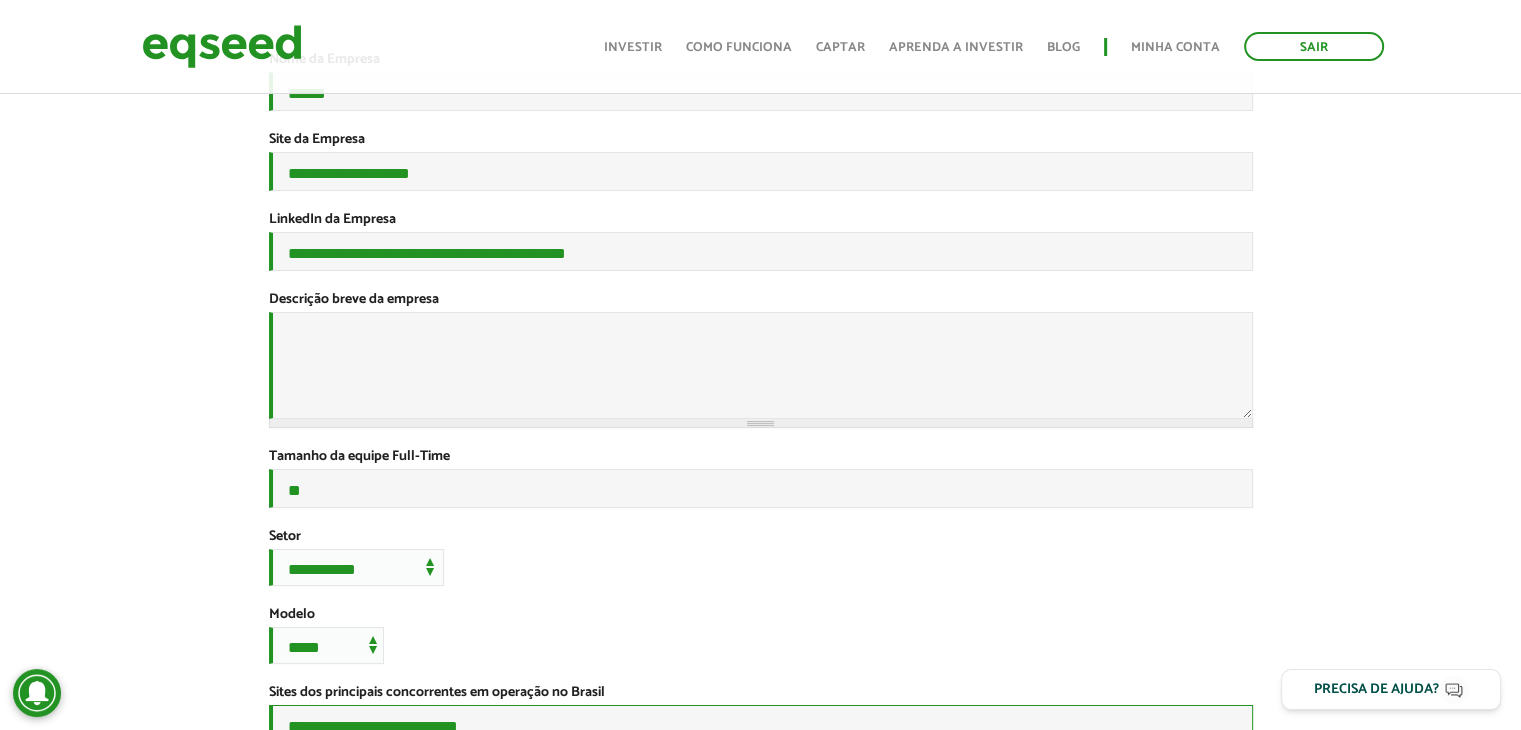 scroll, scrollTop: 208, scrollLeft: 0, axis: vertical 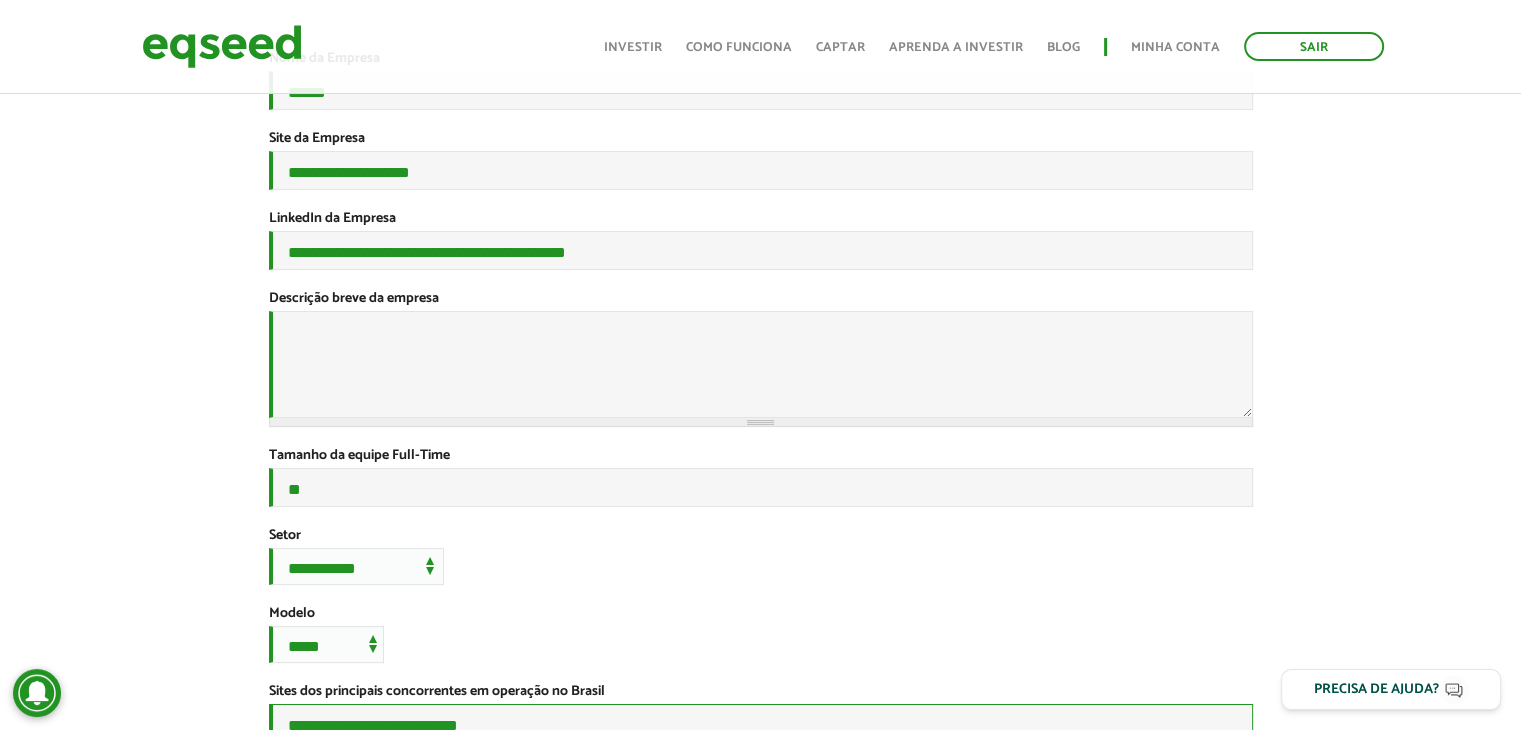 type on "**********" 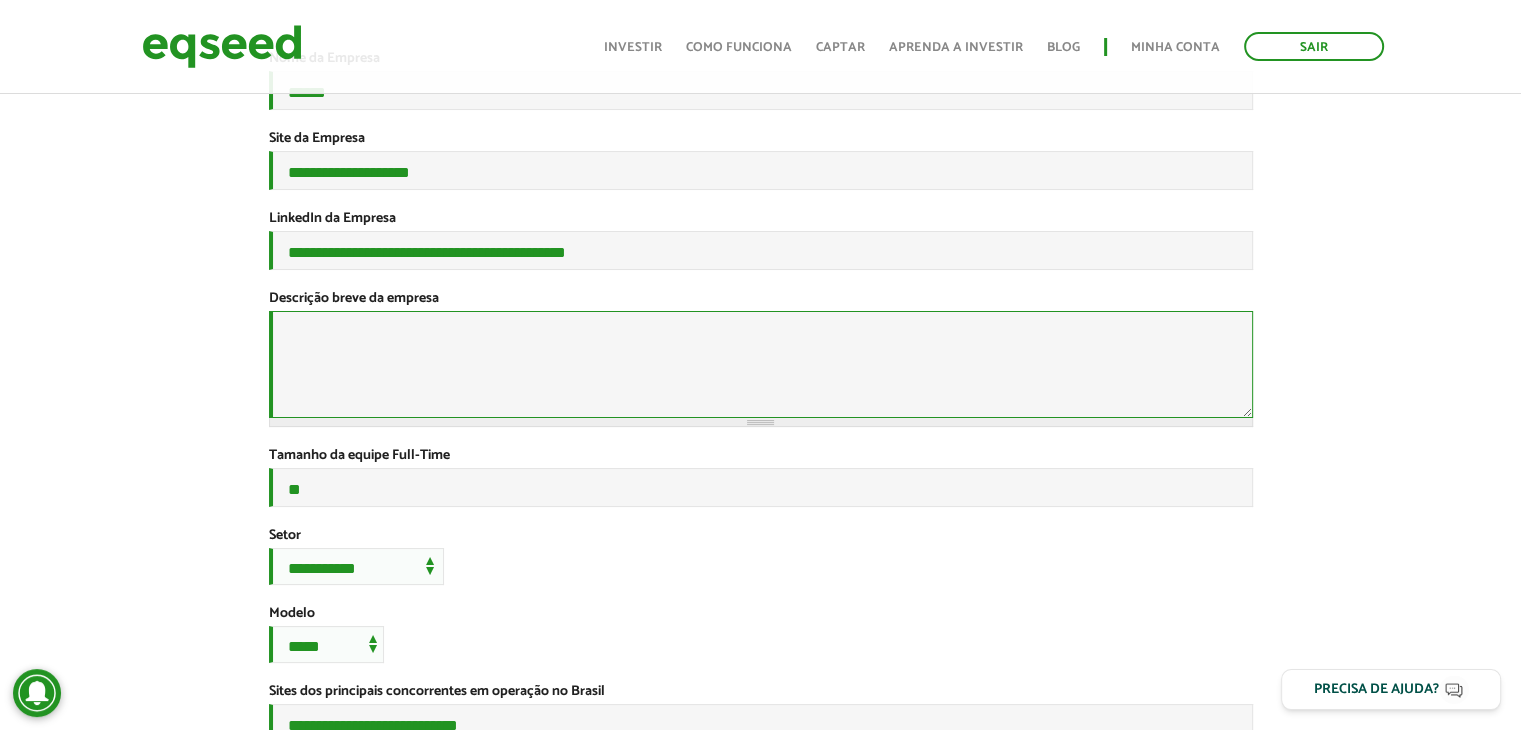 click on "Descrição breve da empresa  *" at bounding box center [761, 364] 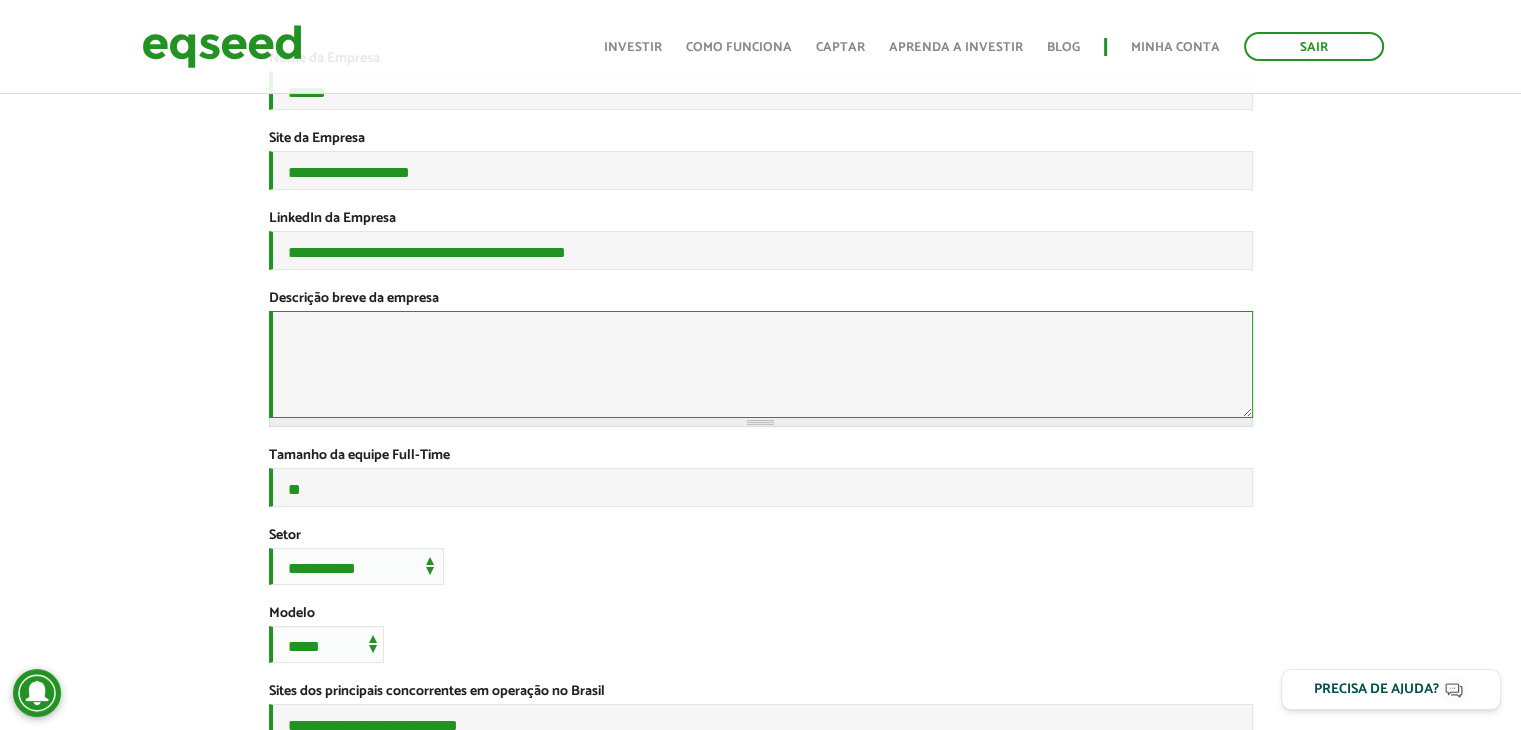 click on "Descrição breve da empresa  *" at bounding box center [761, 364] 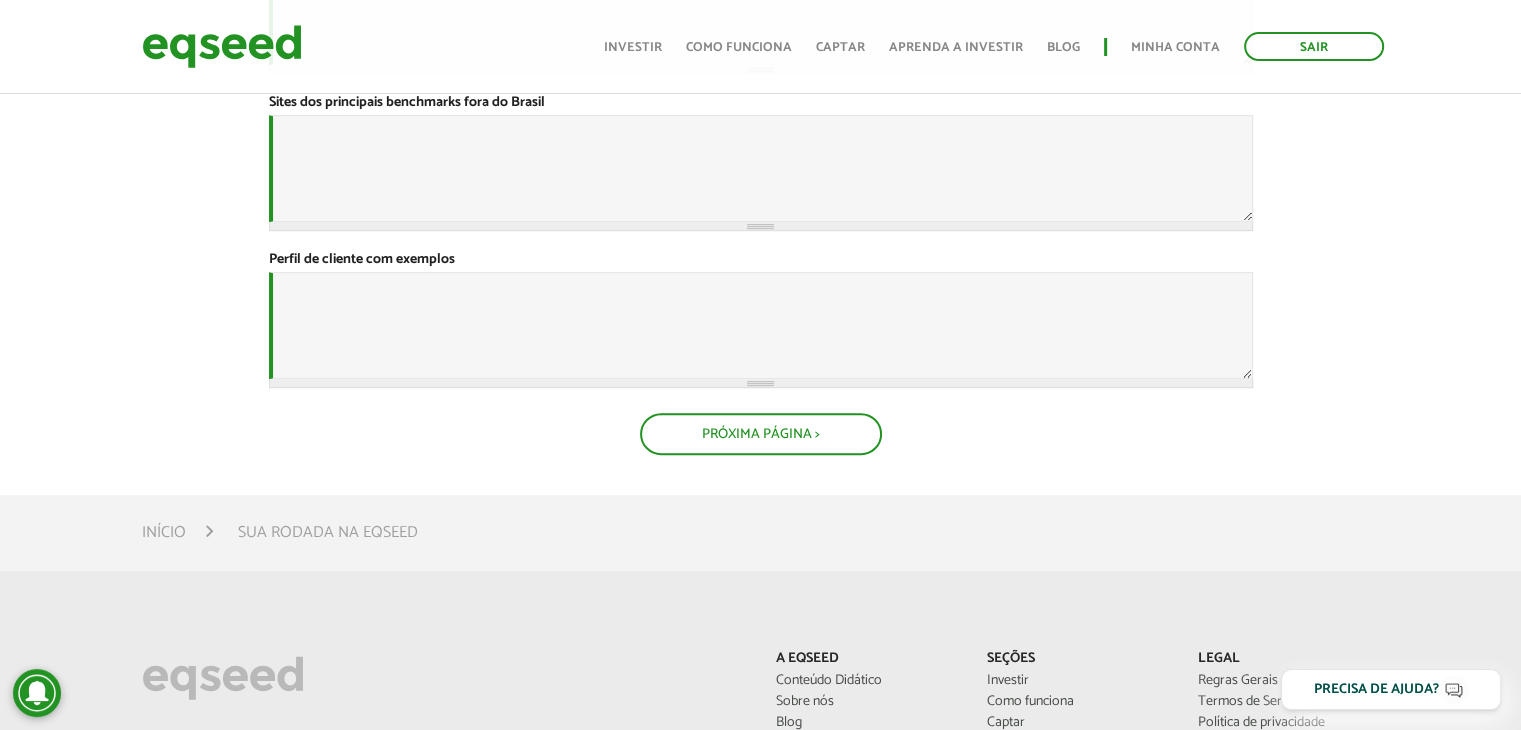 scroll, scrollTop: 956, scrollLeft: 0, axis: vertical 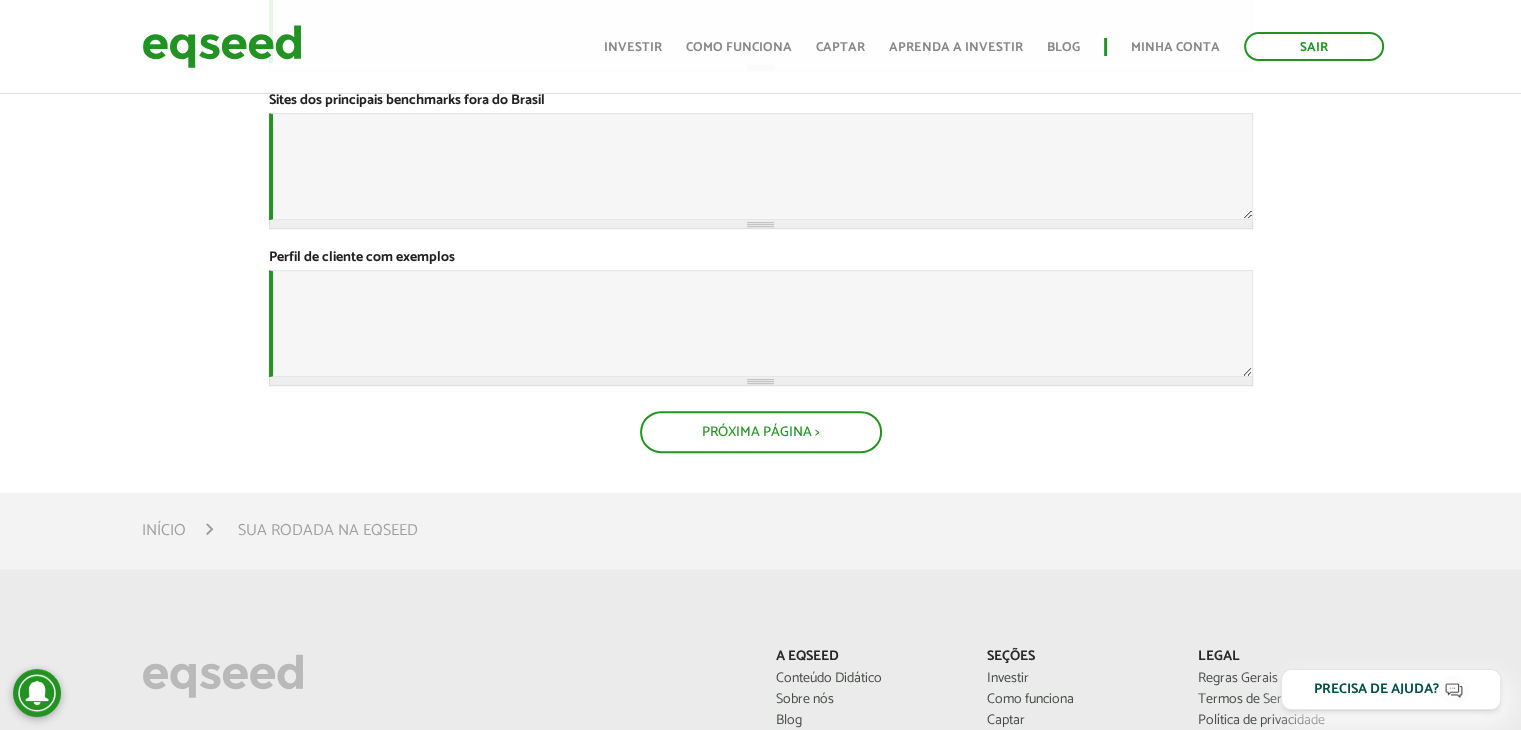 type on "**********" 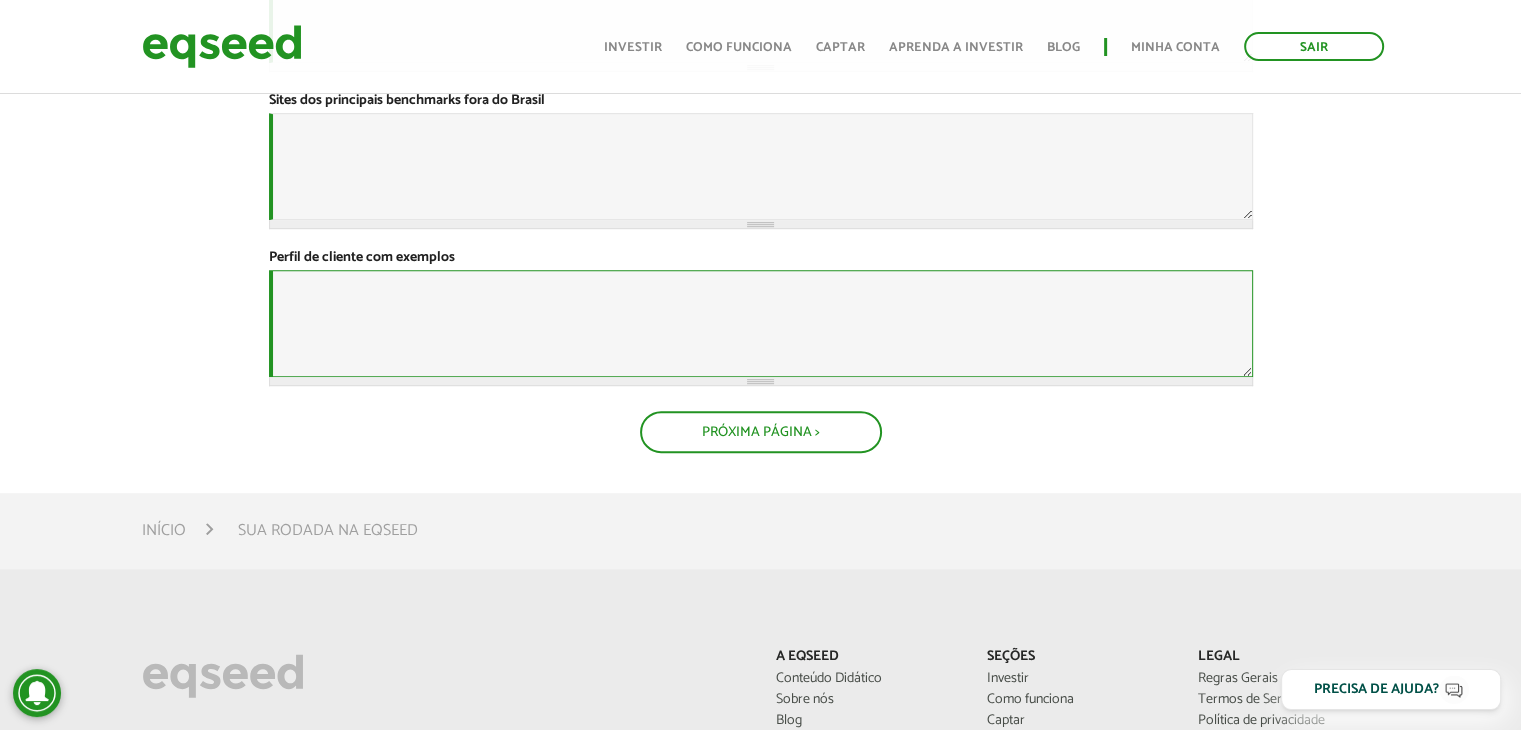 click on "Perfil de cliente com exemplos  *" at bounding box center [761, 323] 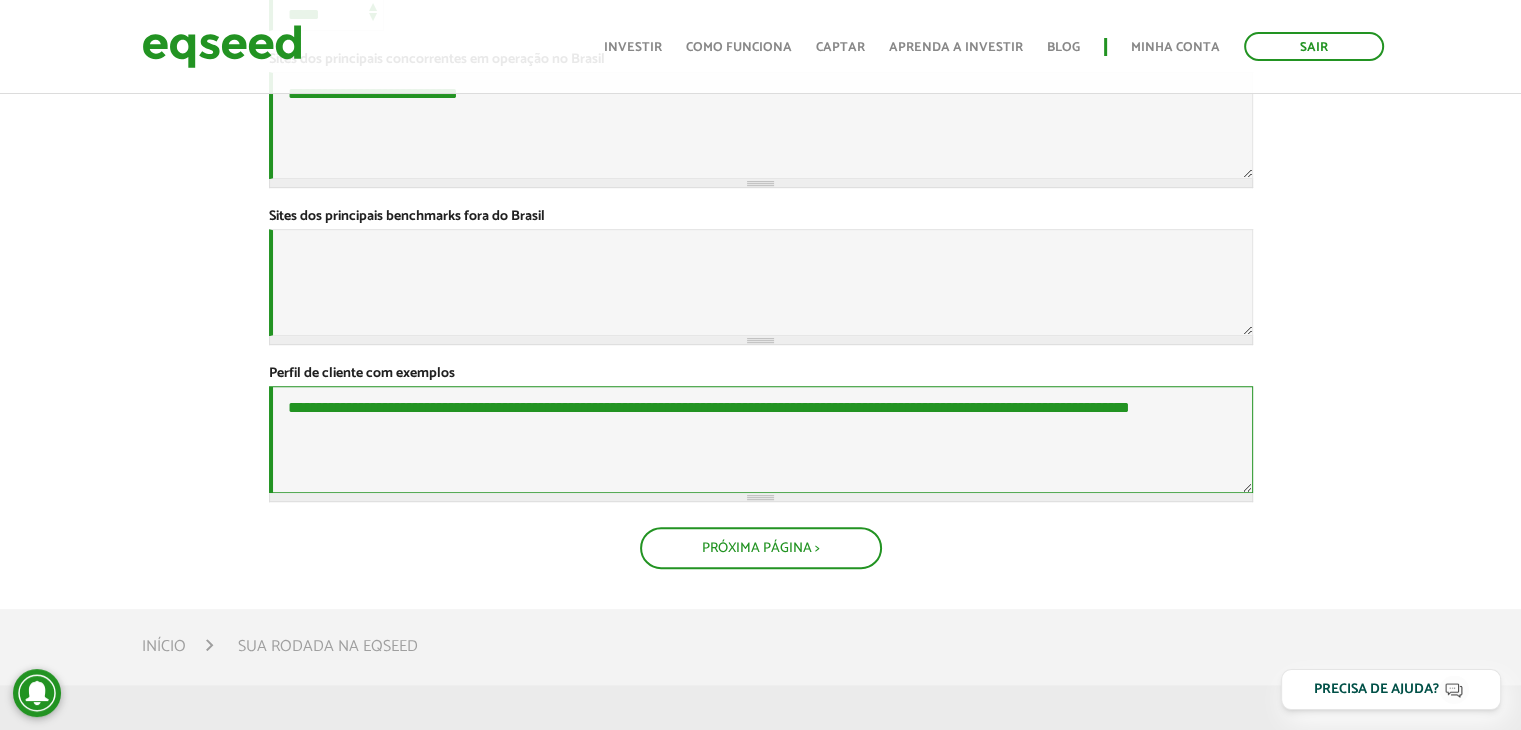 scroll, scrollTop: 819, scrollLeft: 0, axis: vertical 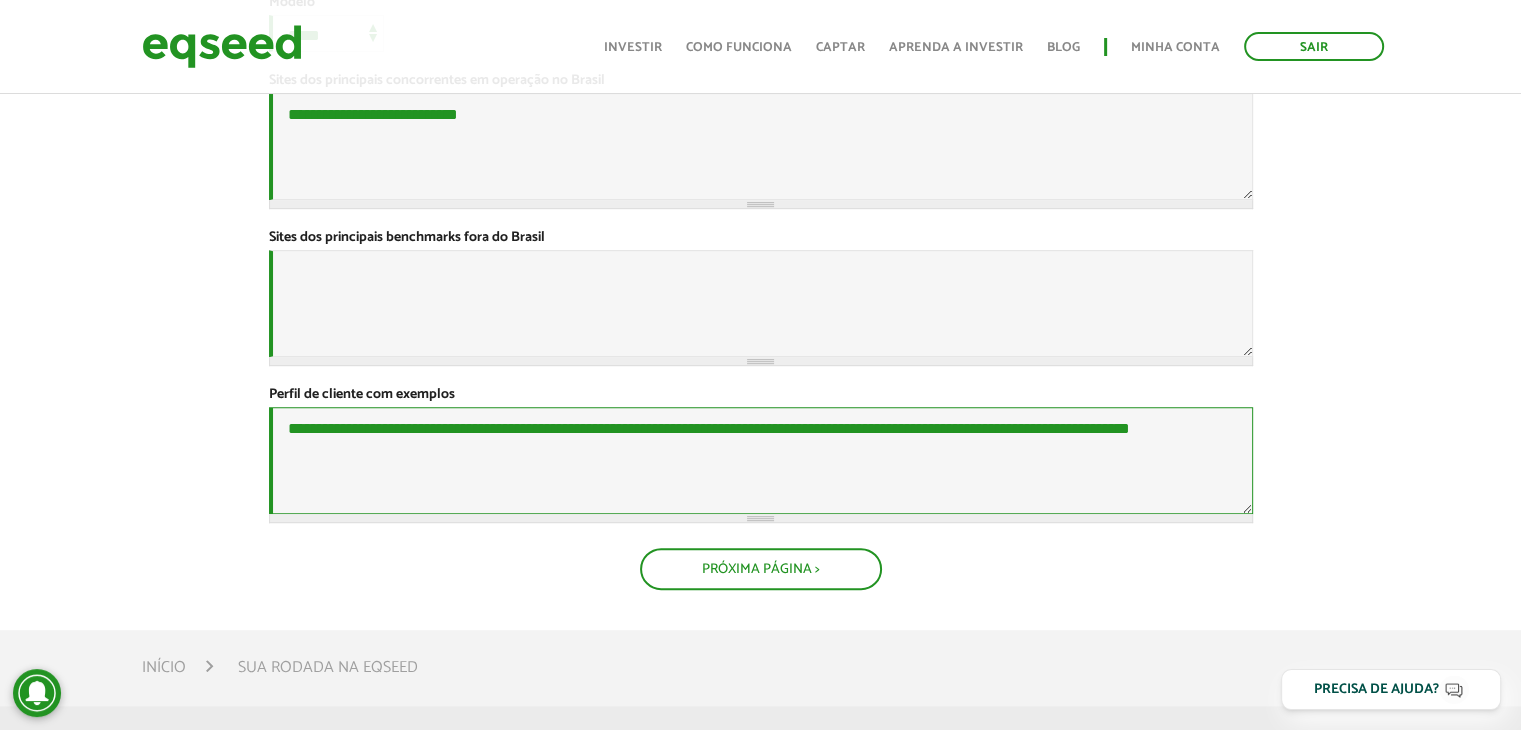 type on "**********" 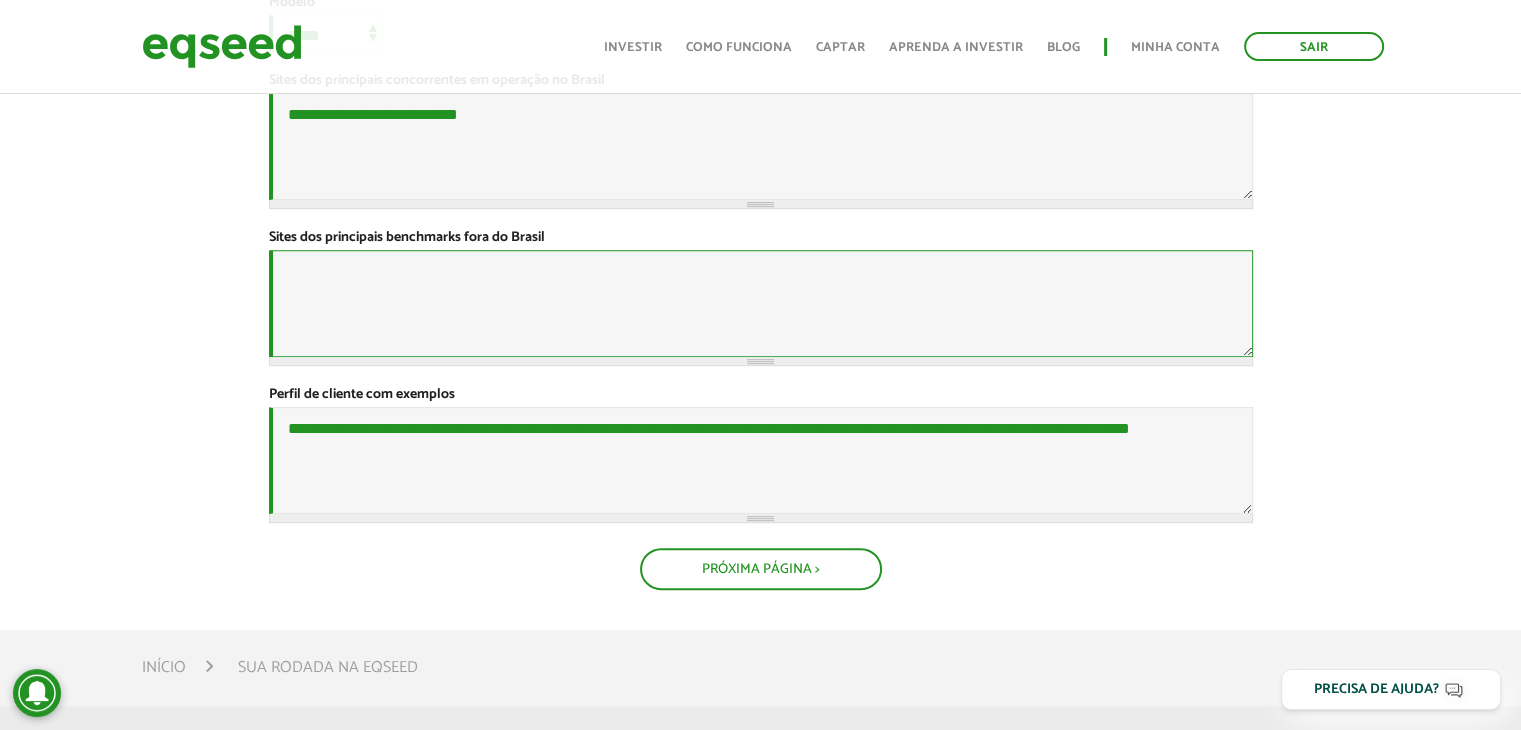 click on "Sites dos principais benchmarks fora do Brasil  *" at bounding box center (761, 303) 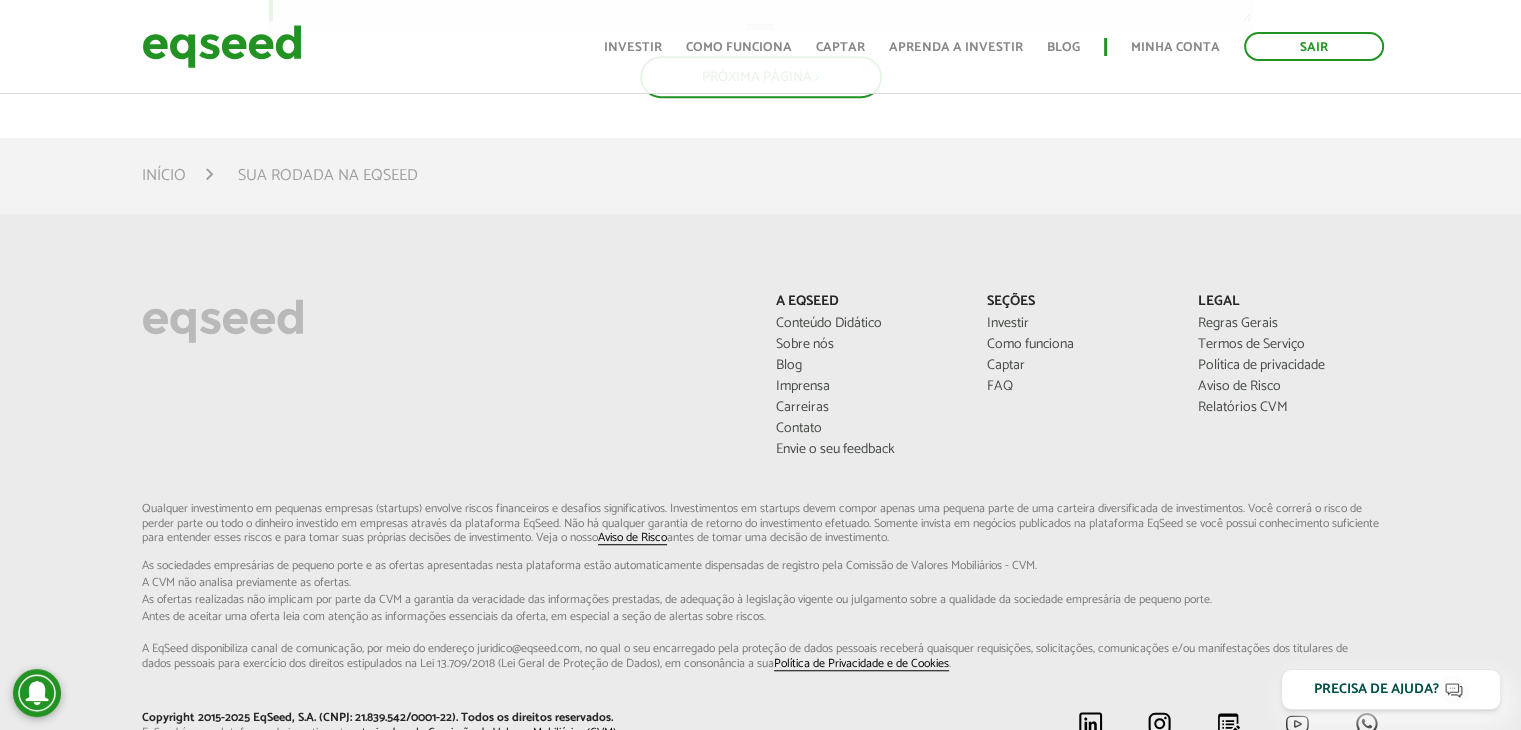 scroll, scrollTop: 1322, scrollLeft: 0, axis: vertical 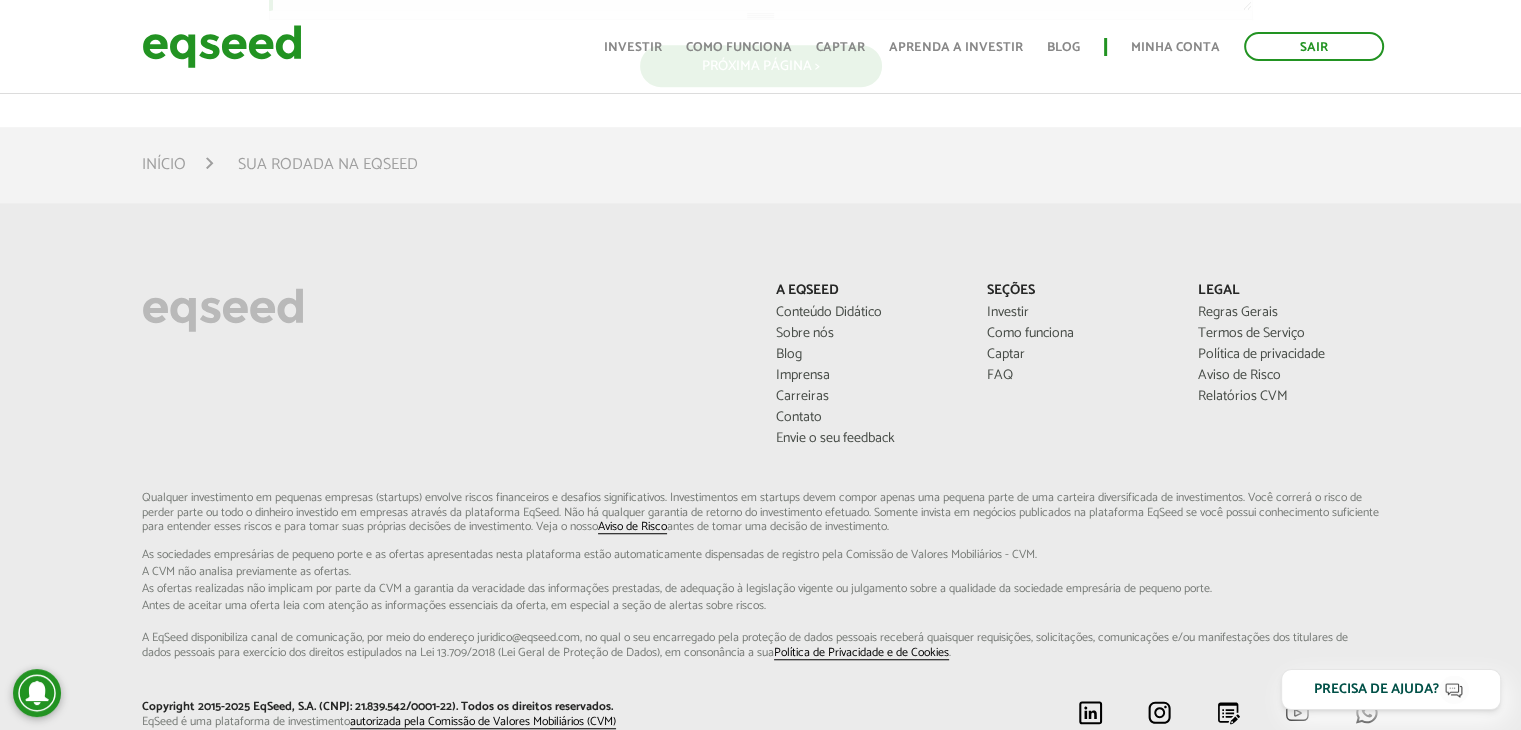 type on "*********" 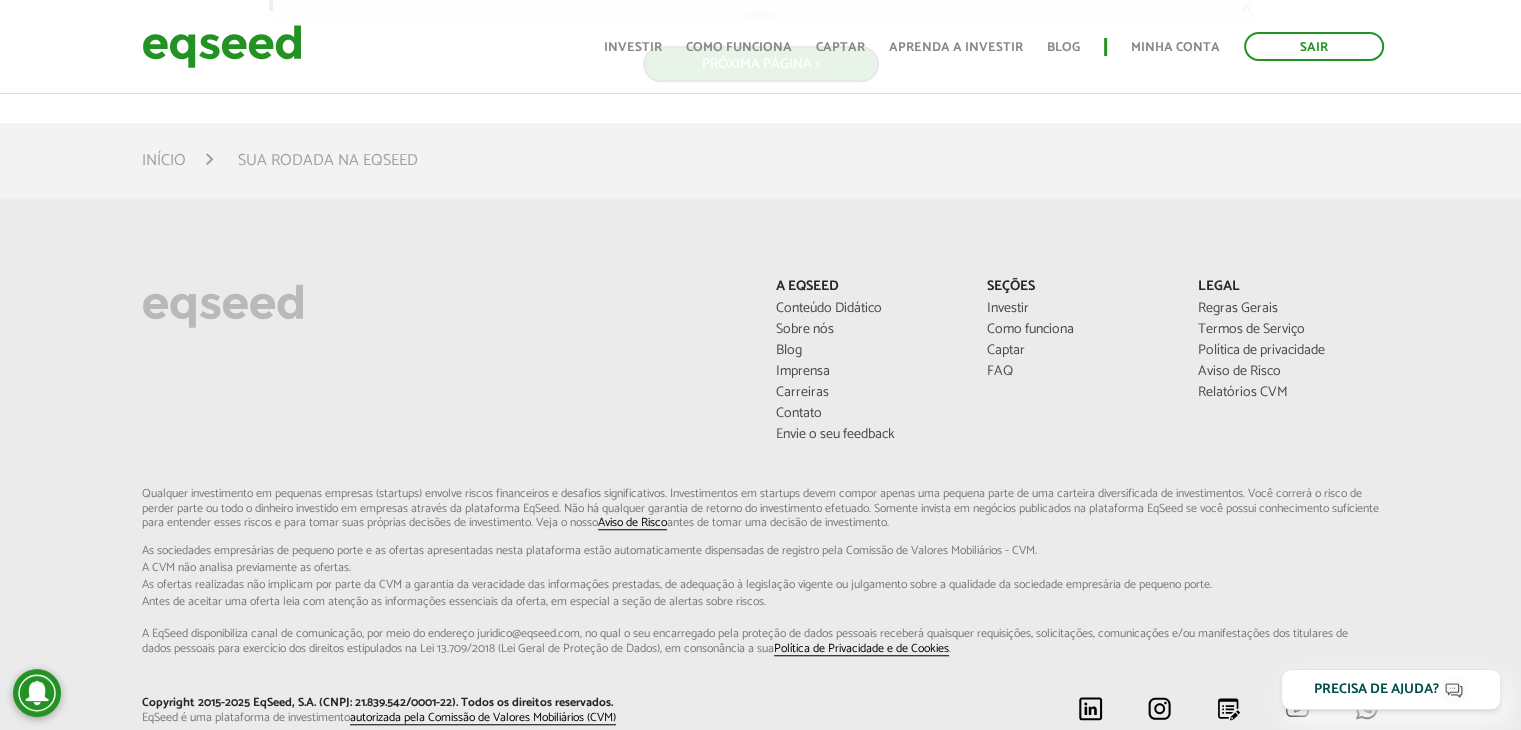 click on "Próxima Página >" at bounding box center [761, 64] 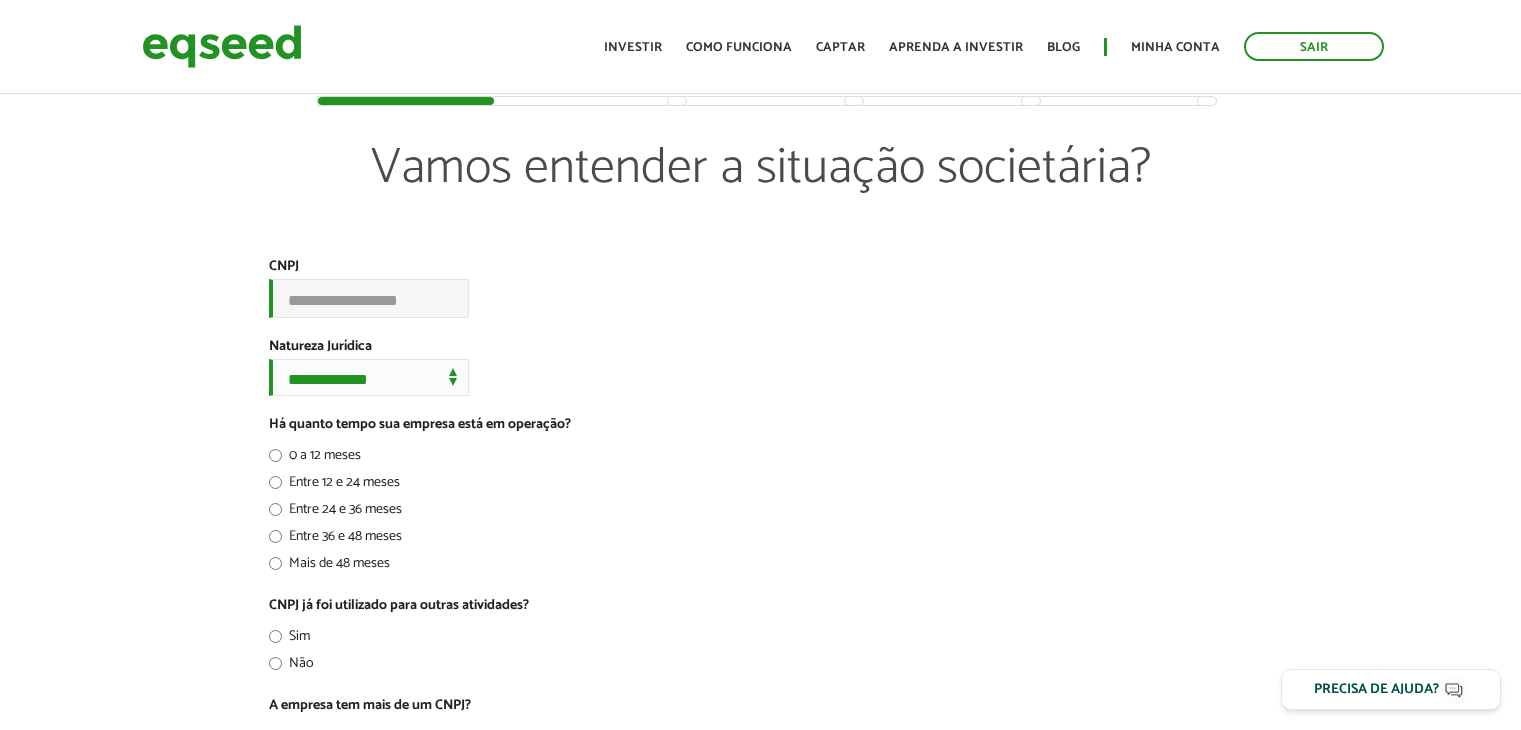 scroll, scrollTop: 0, scrollLeft: 0, axis: both 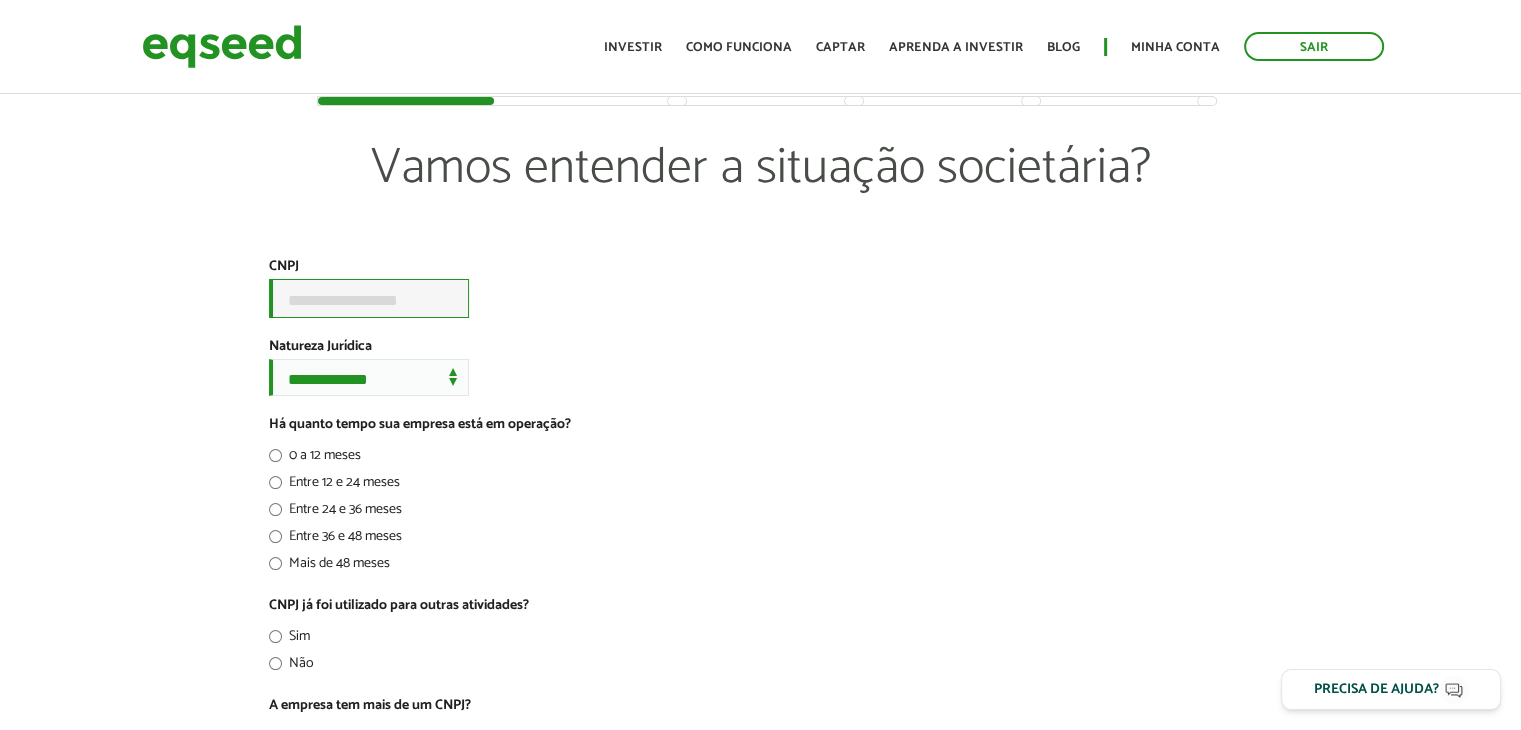 click on "CNPJ  *" at bounding box center (369, 298) 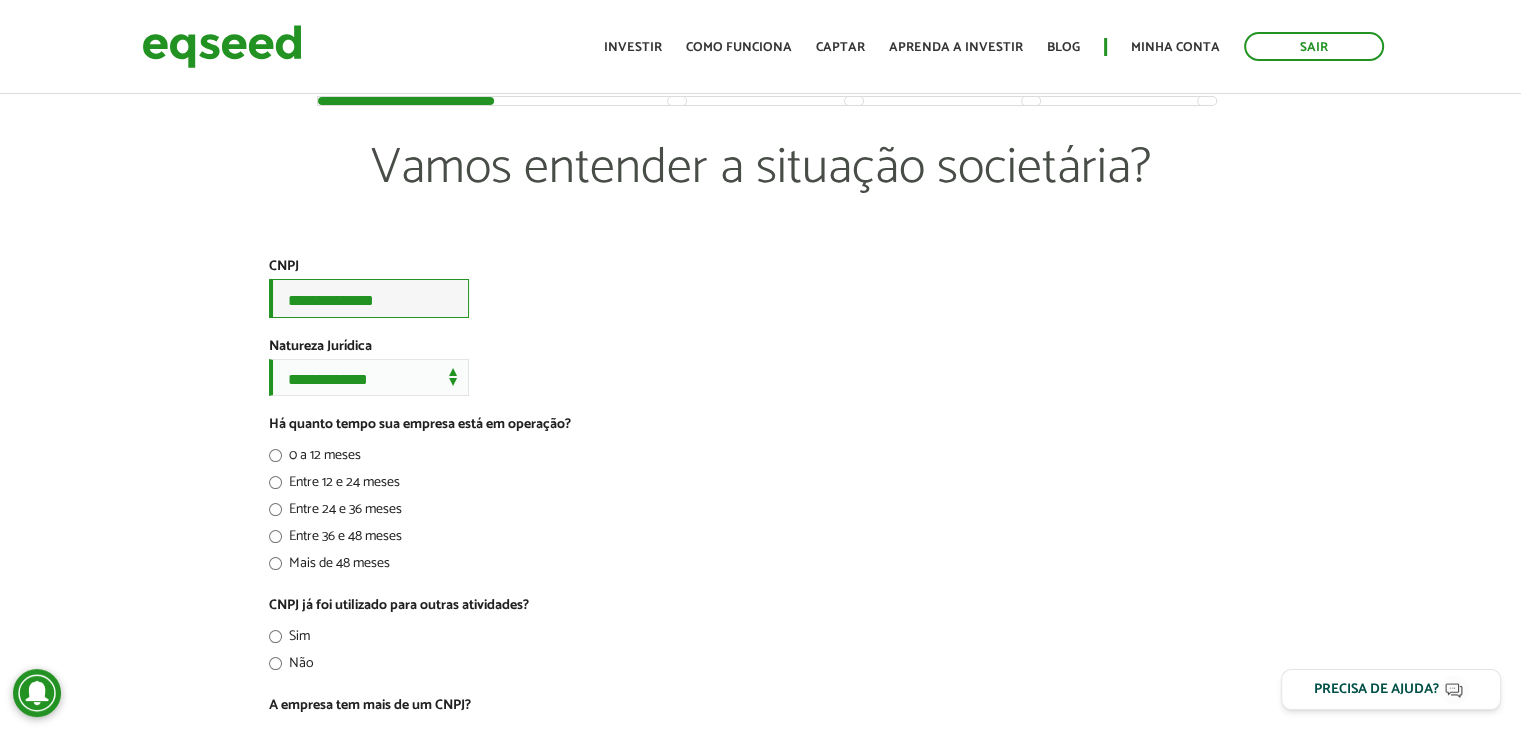 click on "**********" at bounding box center [369, 298] 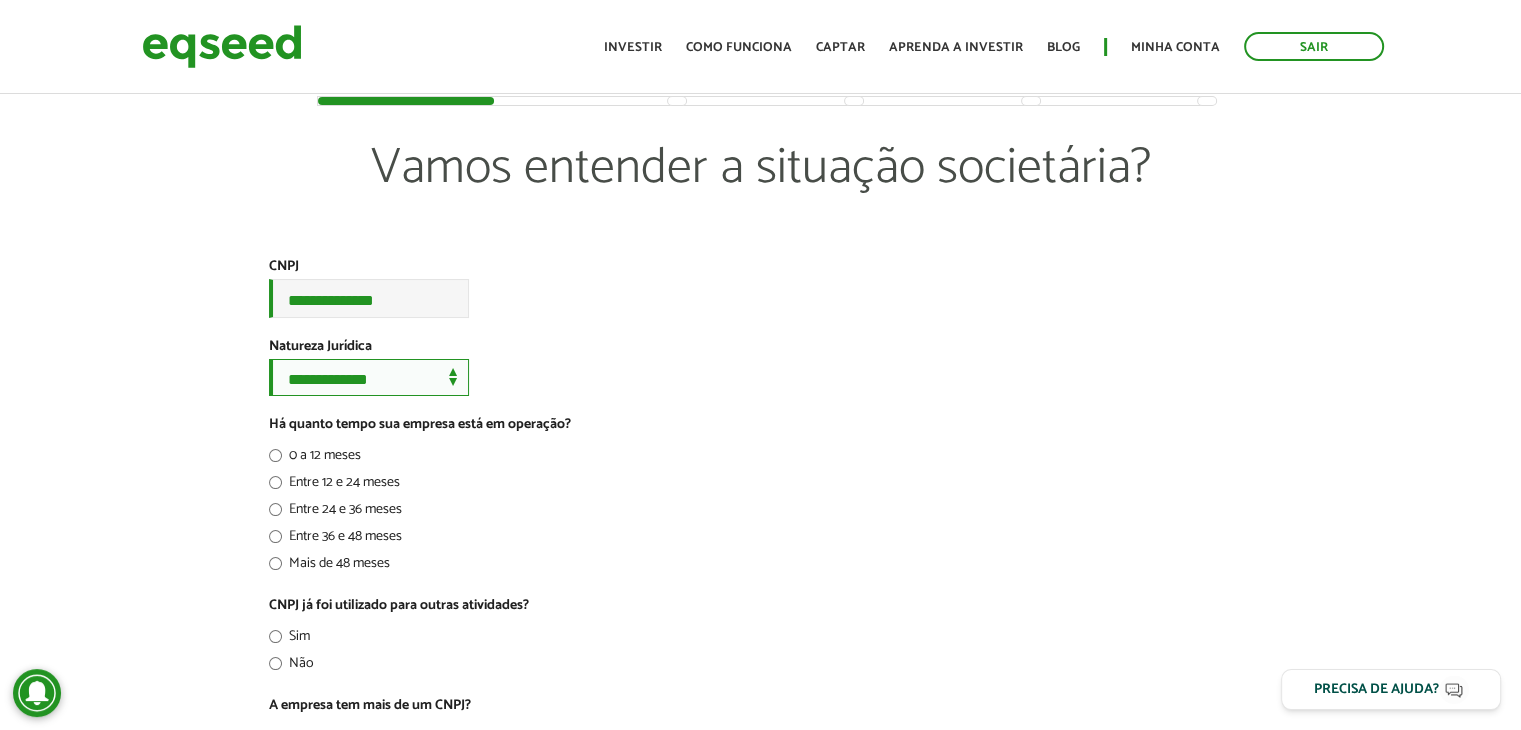 click on "**********" at bounding box center [369, 377] 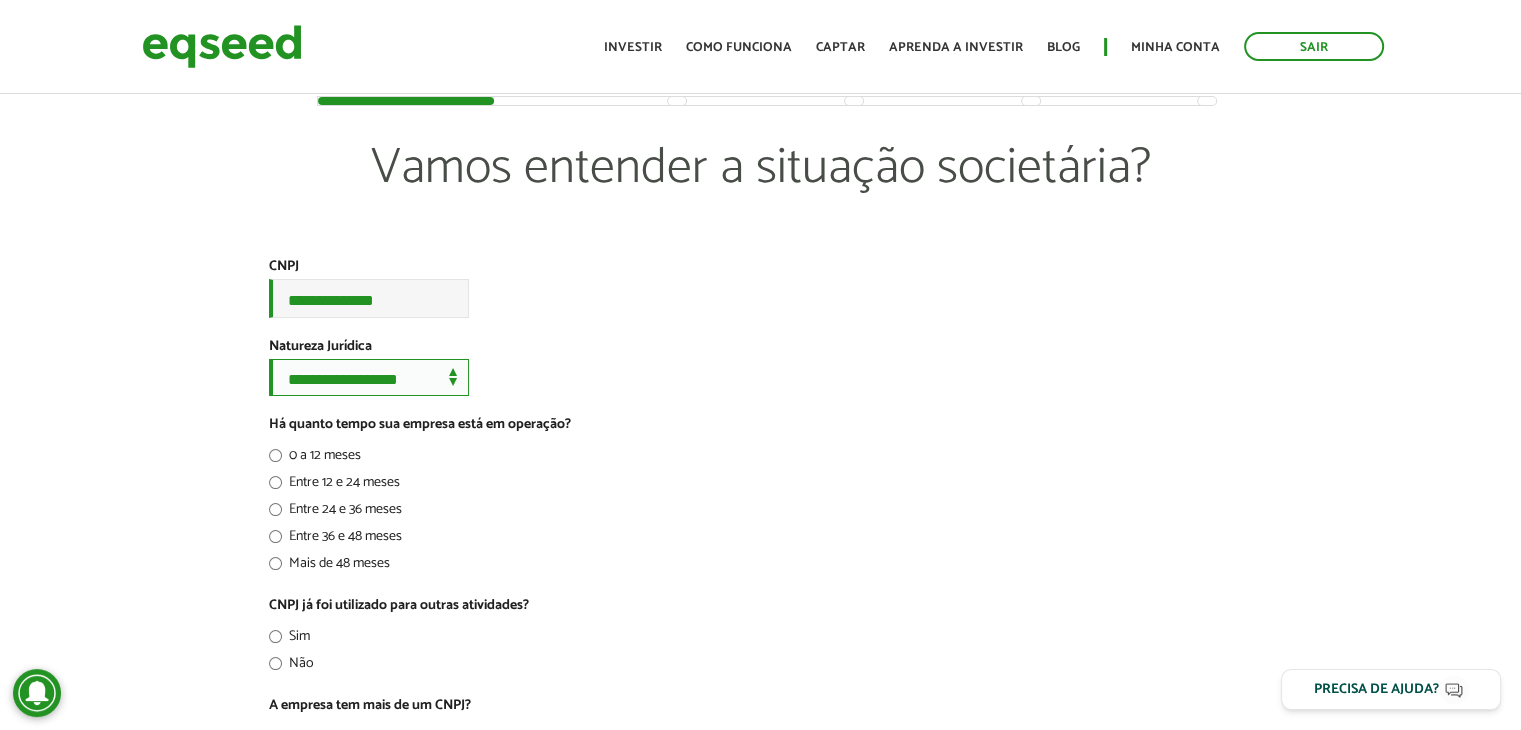 click on "**********" at bounding box center [369, 377] 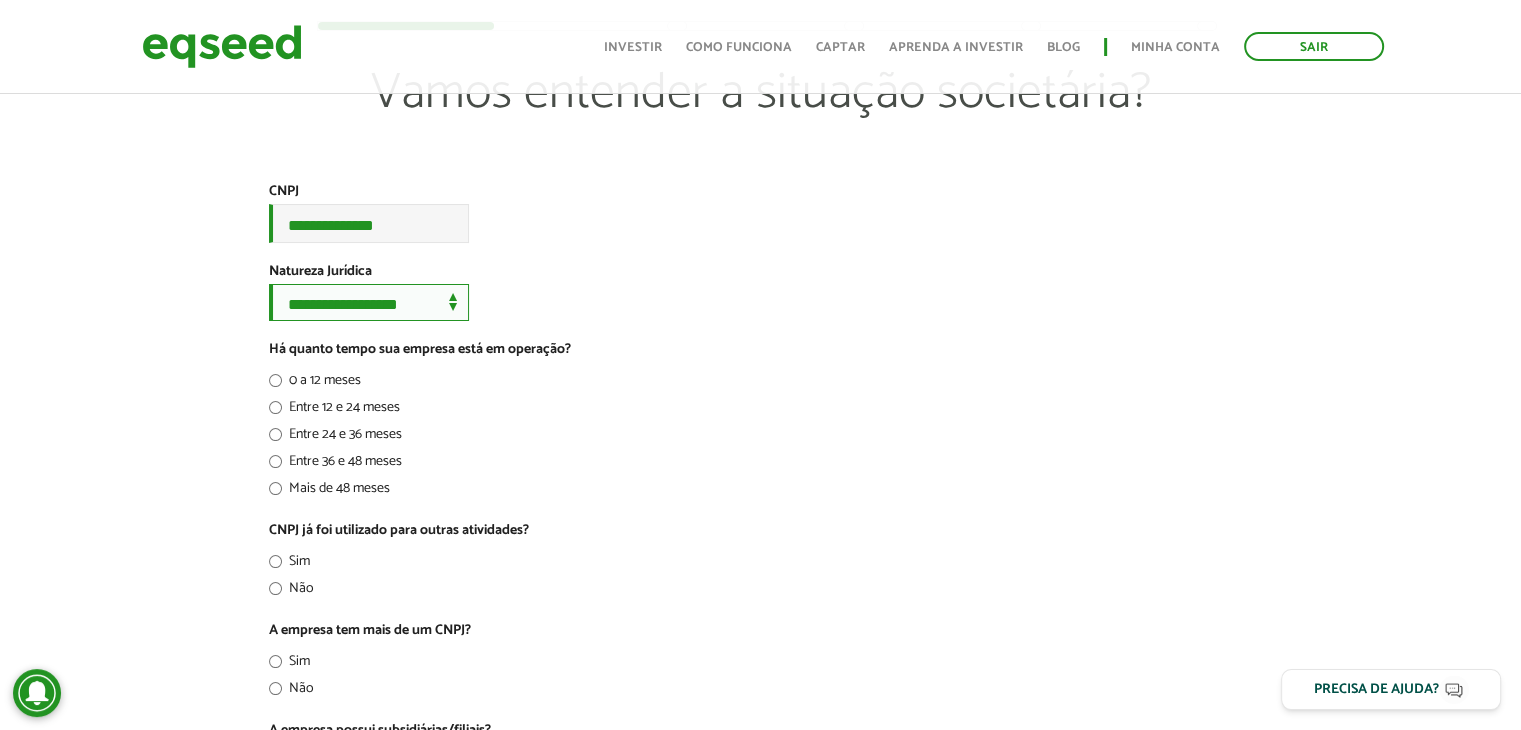scroll, scrollTop: 76, scrollLeft: 0, axis: vertical 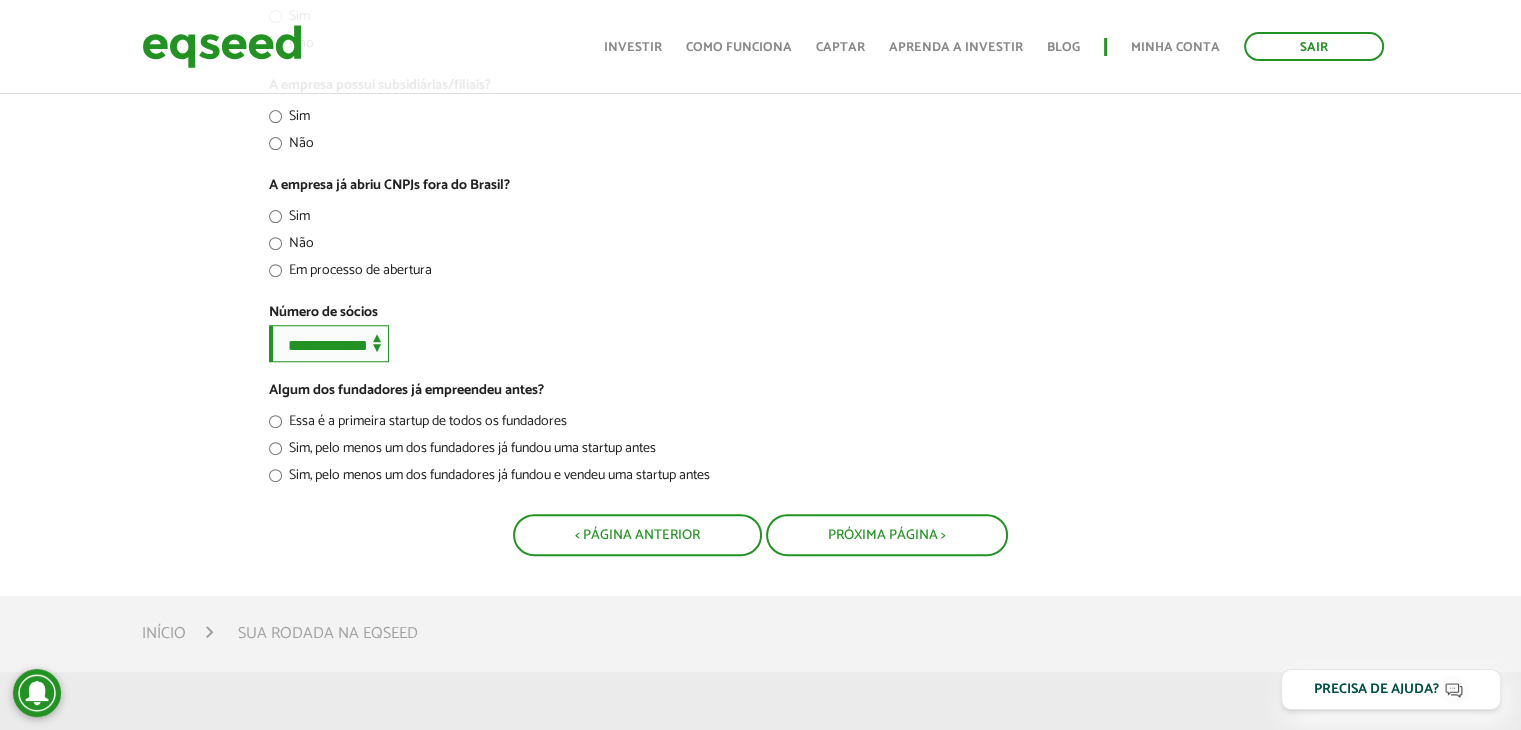 click on "**********" at bounding box center [329, 343] 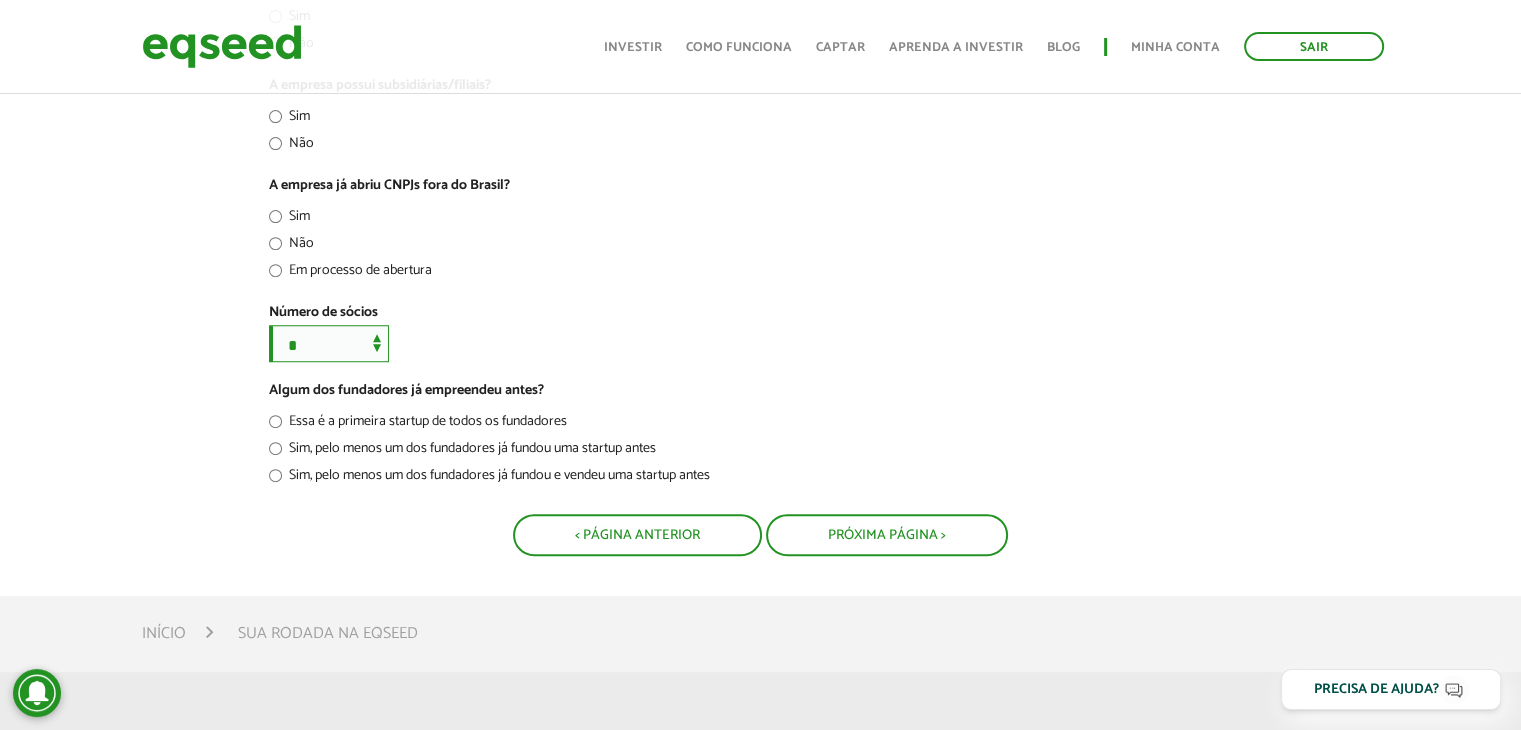click on "**********" at bounding box center (329, 343) 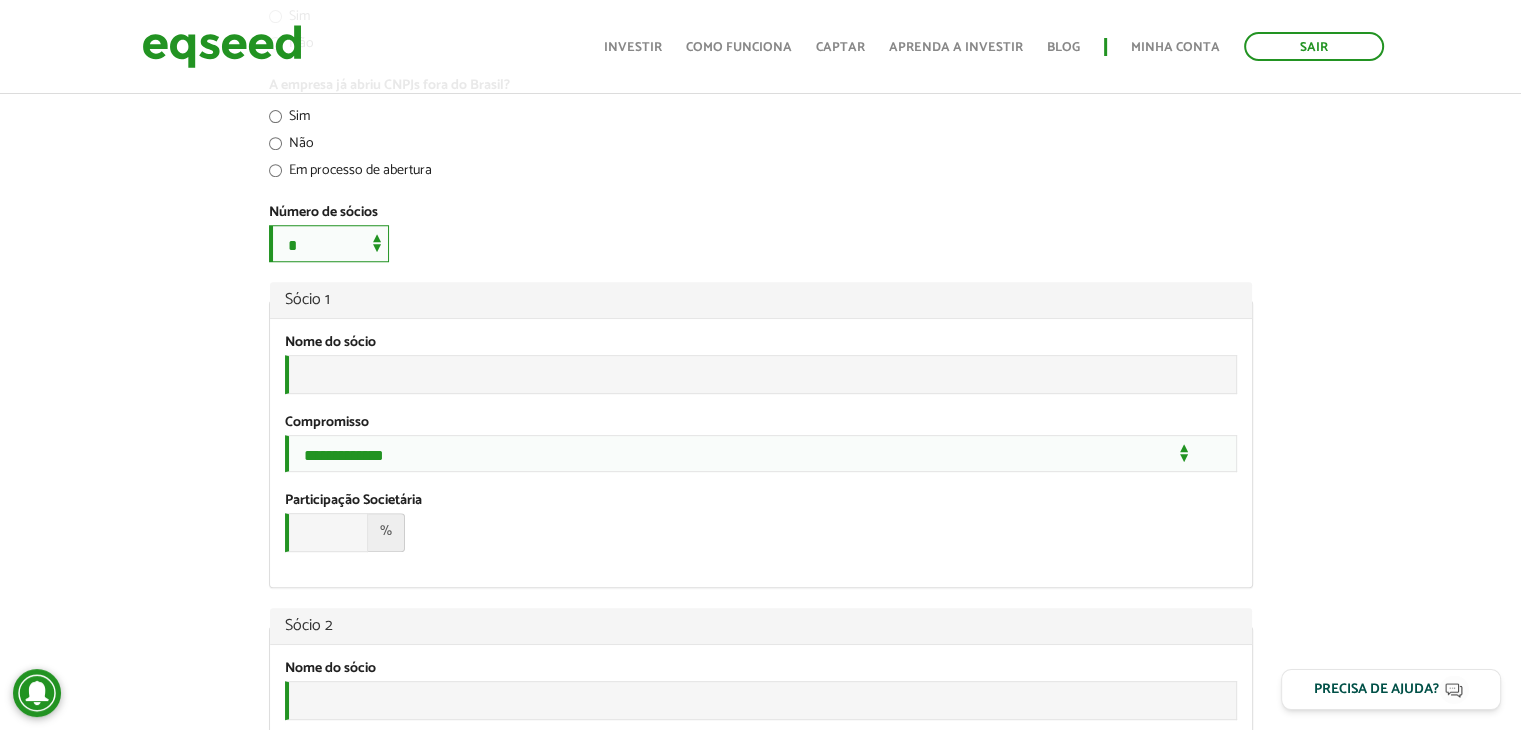 scroll, scrollTop: 820, scrollLeft: 0, axis: vertical 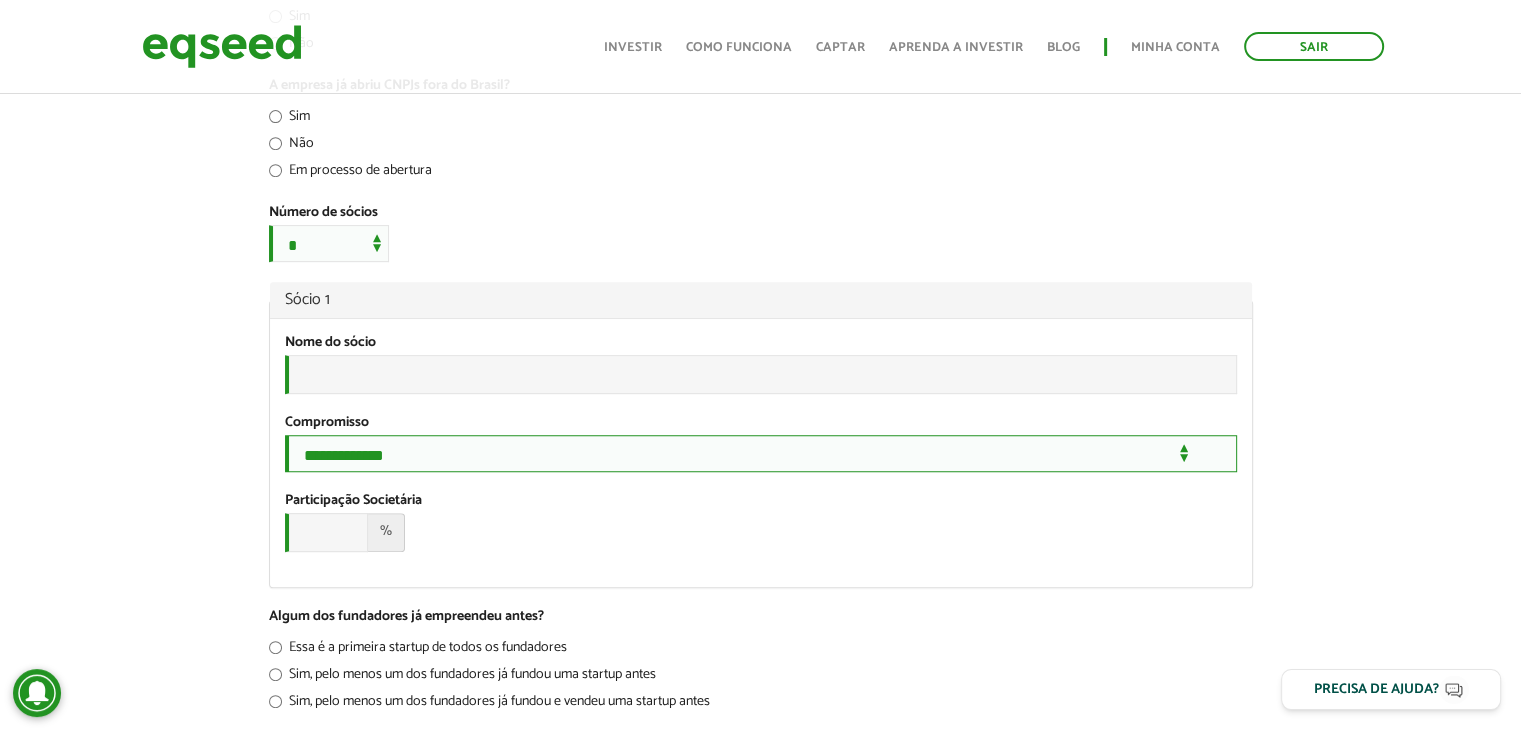 click on "**********" at bounding box center [761, 453] 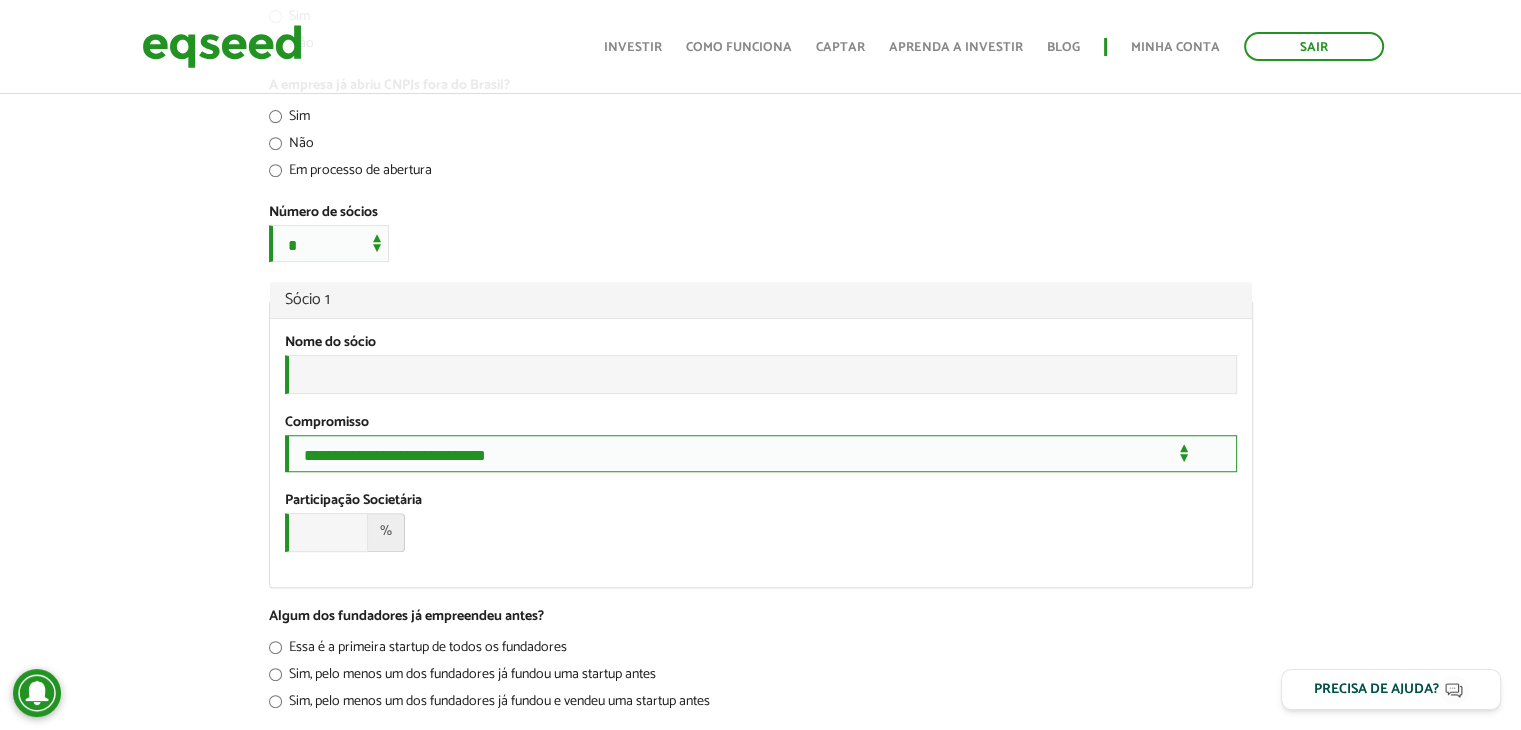 click on "**********" at bounding box center [761, 453] 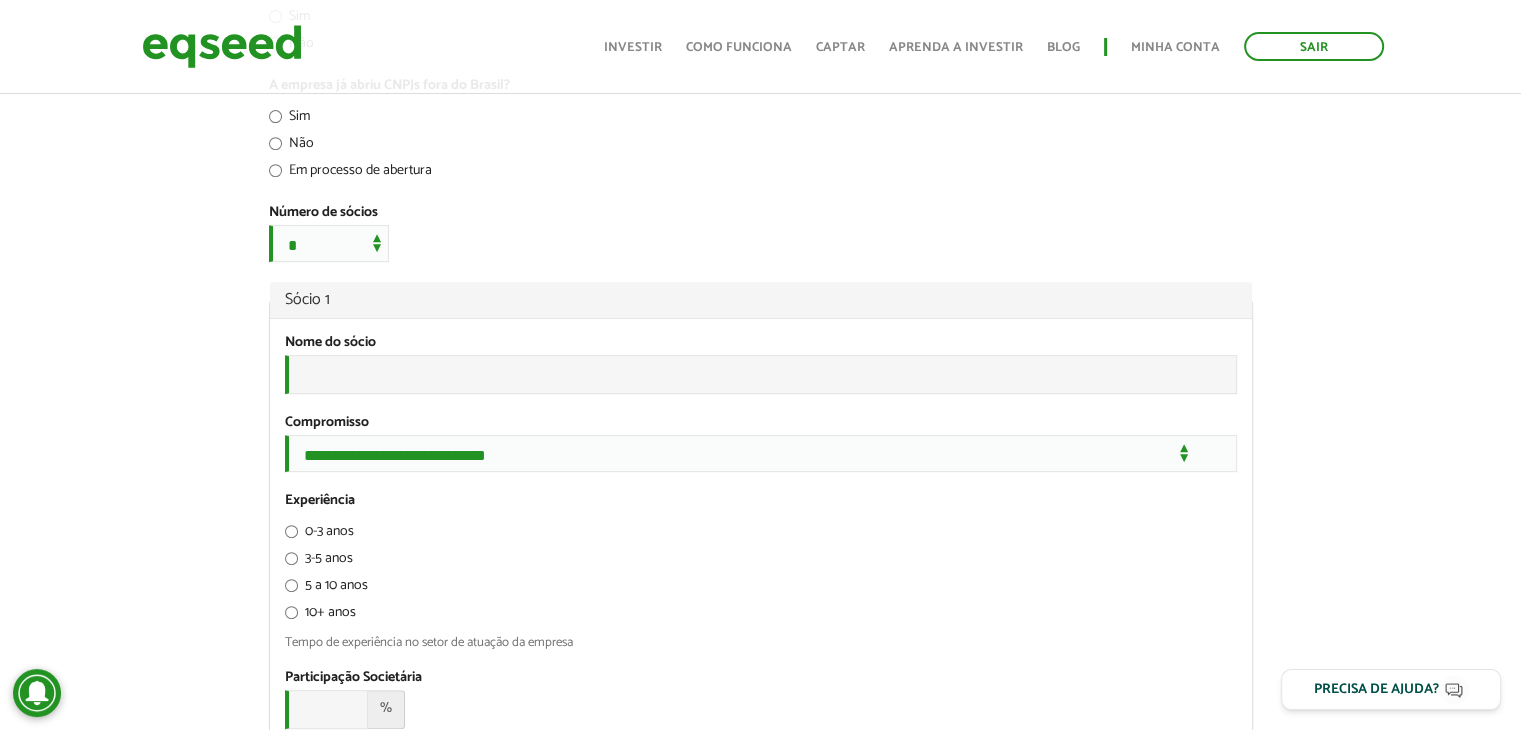 click on "Número de sócios  *" at bounding box center (323, 213) 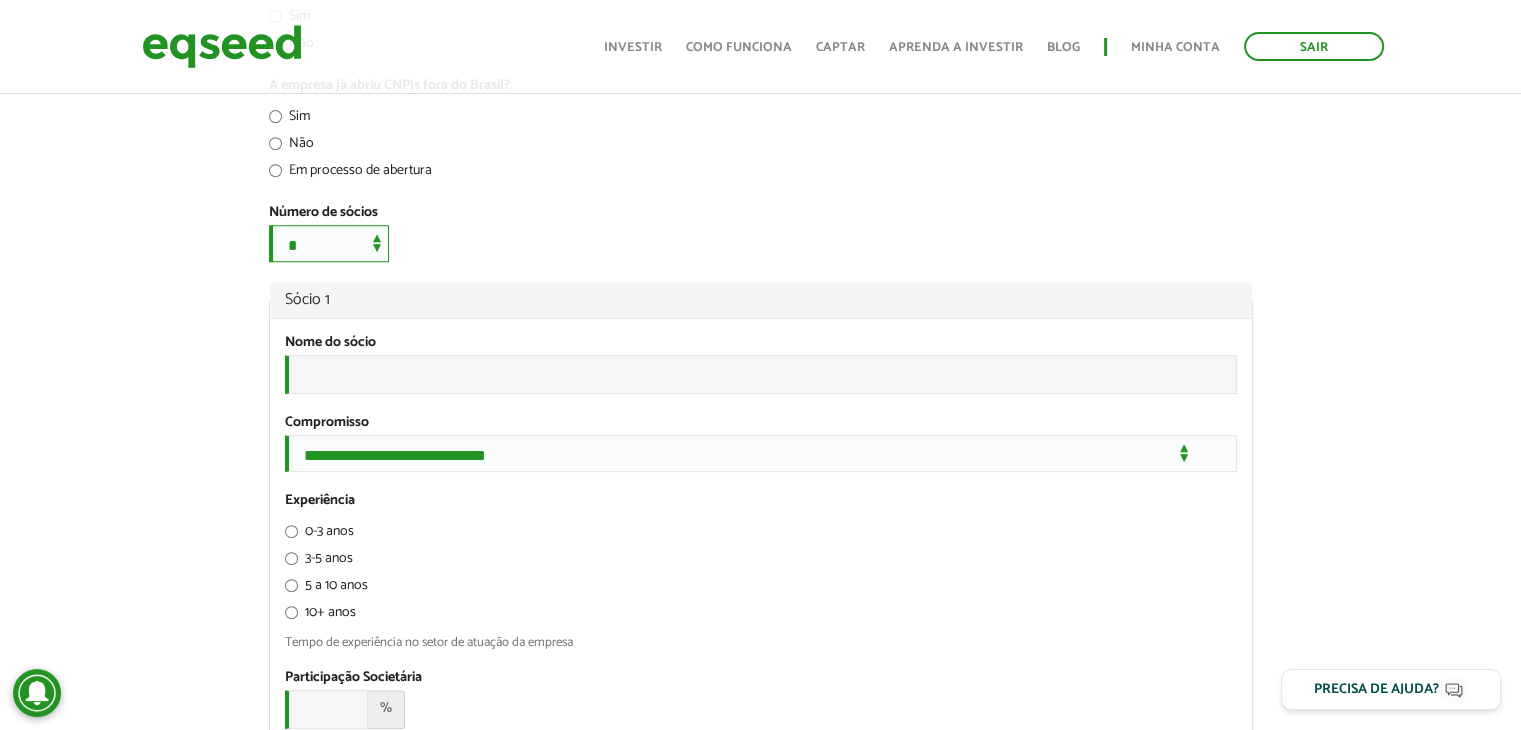 click on "**********" at bounding box center [329, 243] 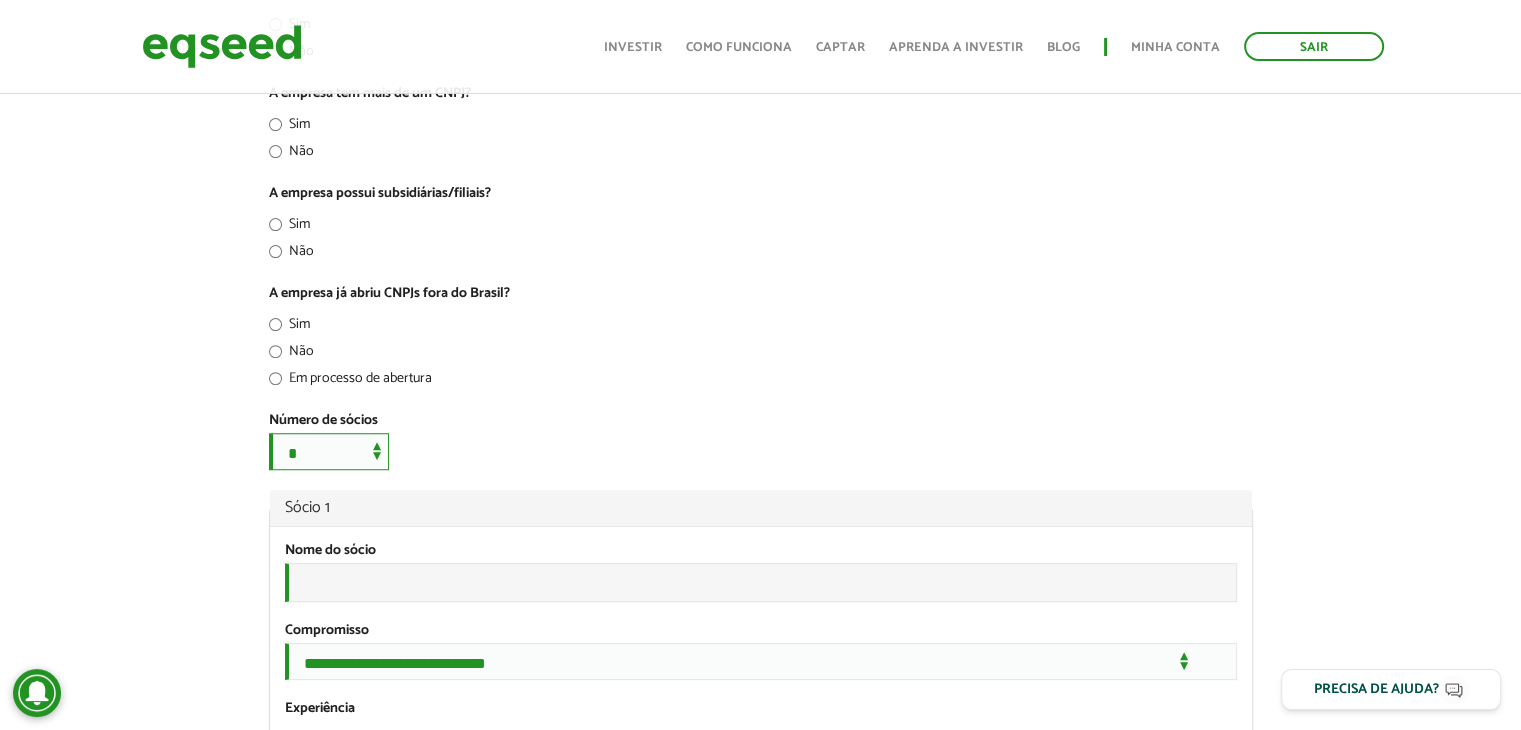 scroll, scrollTop: 611, scrollLeft: 0, axis: vertical 